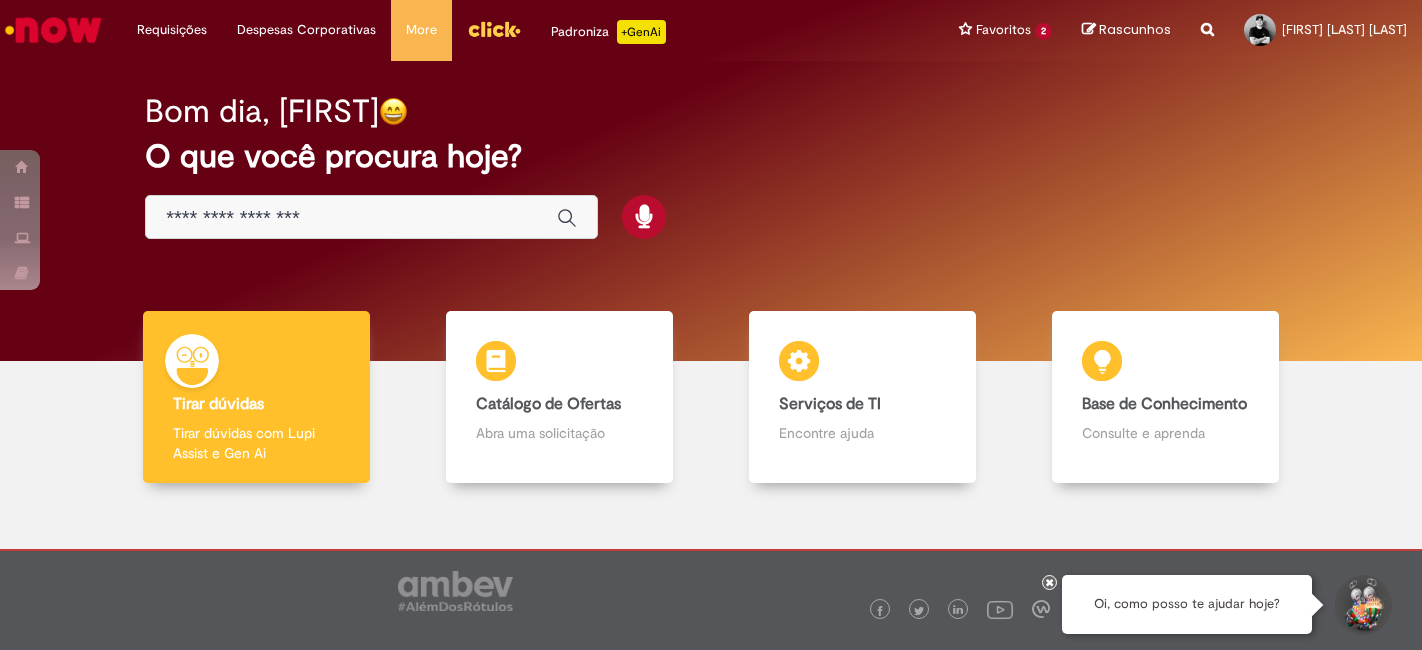 scroll, scrollTop: 0, scrollLeft: 0, axis: both 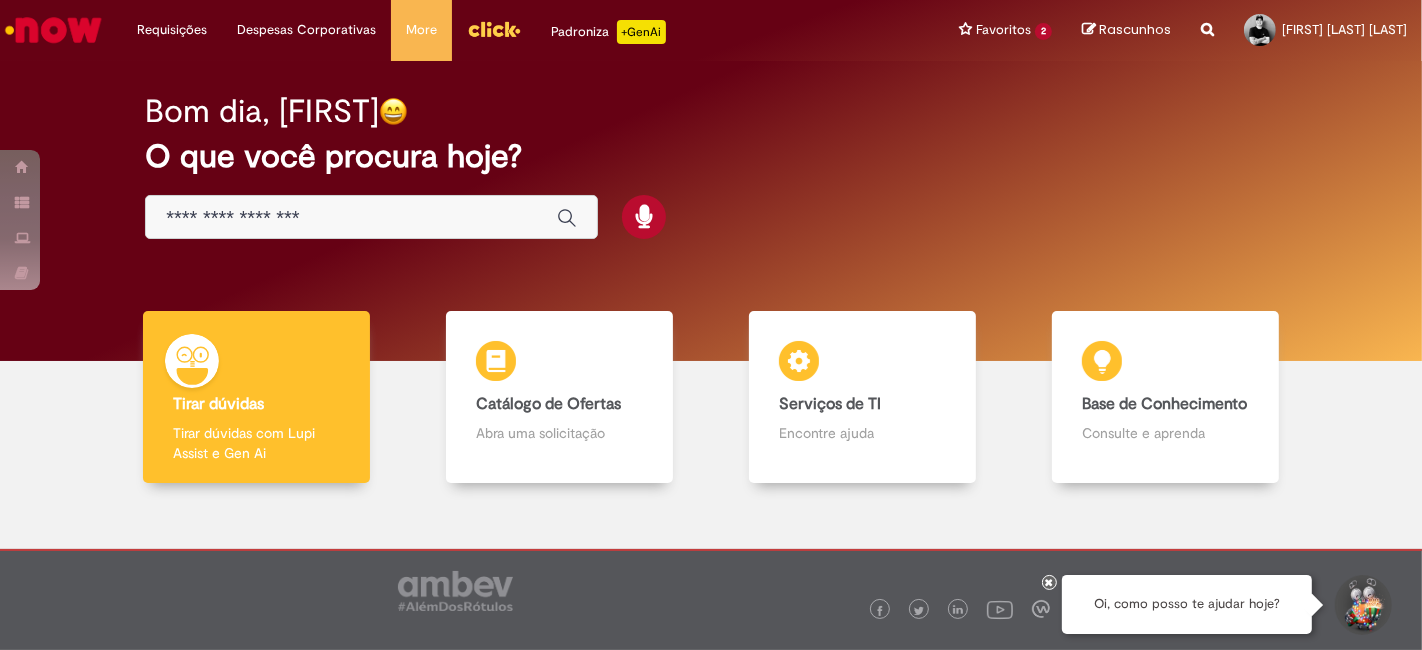 click at bounding box center [351, 218] 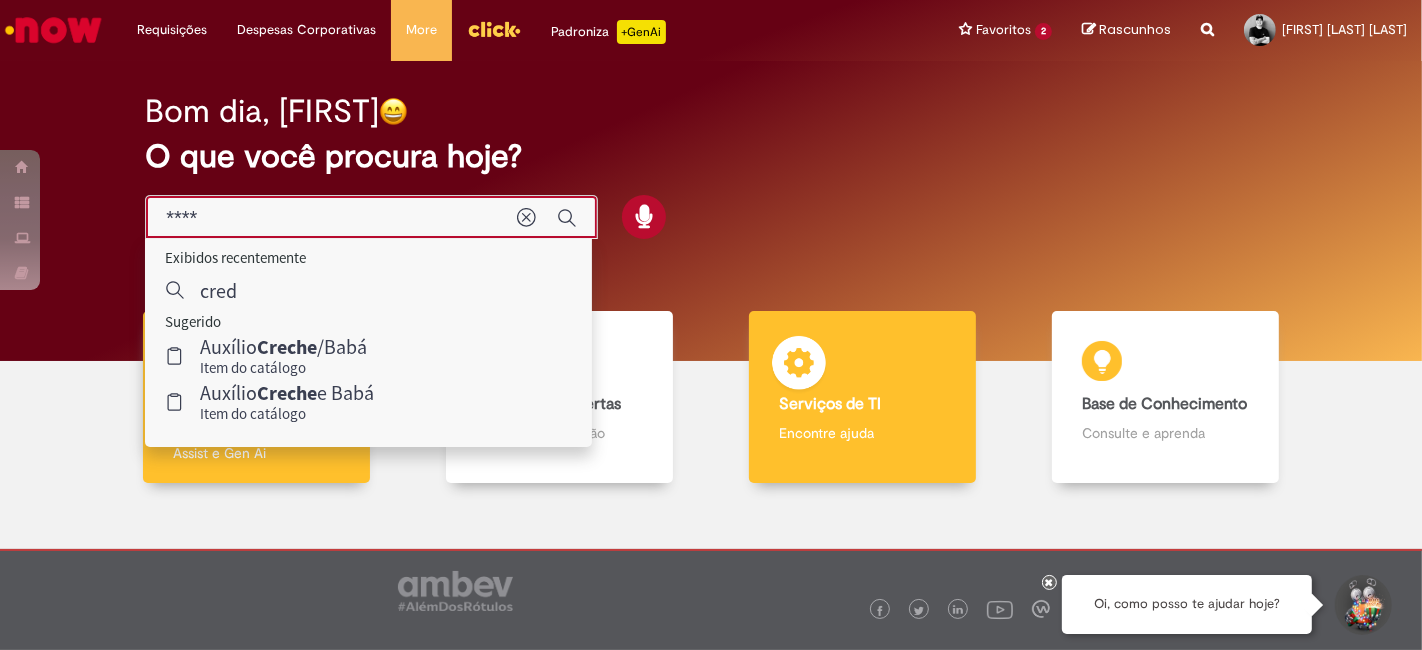 type on "****" 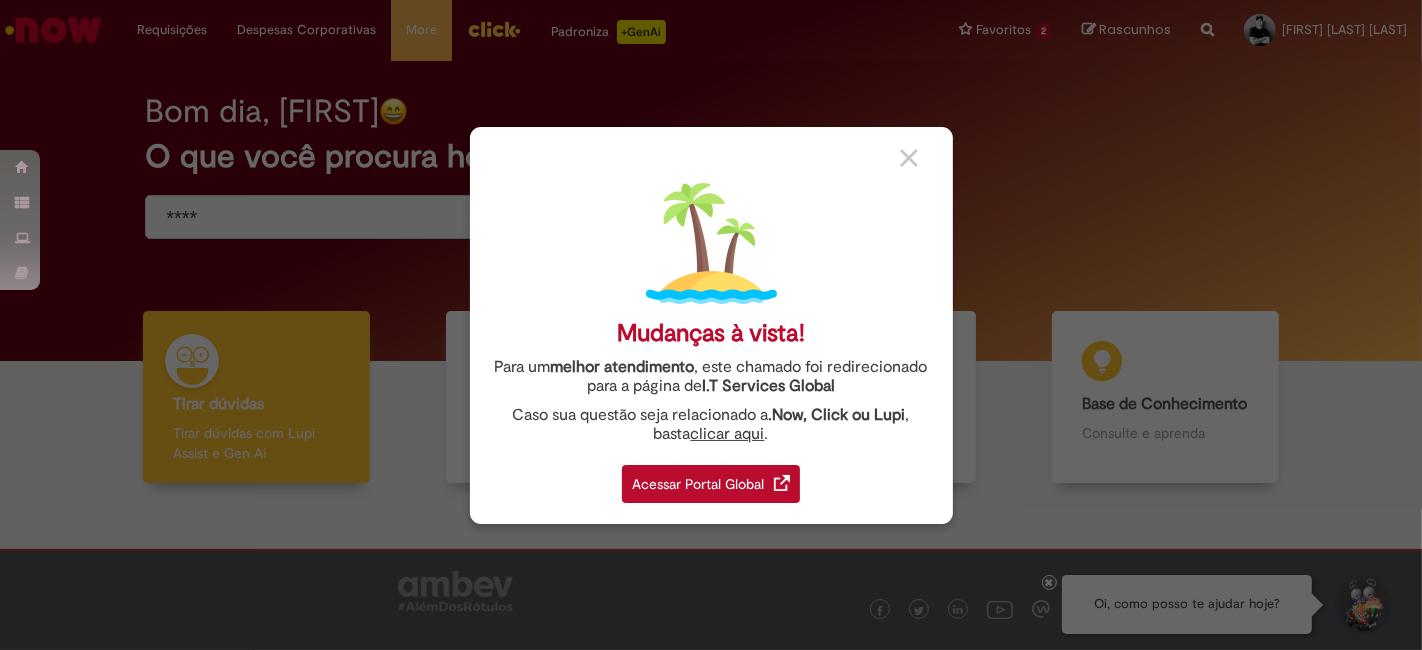 drag, startPoint x: 699, startPoint y: 487, endPoint x: 662, endPoint y: 490, distance: 37.12142 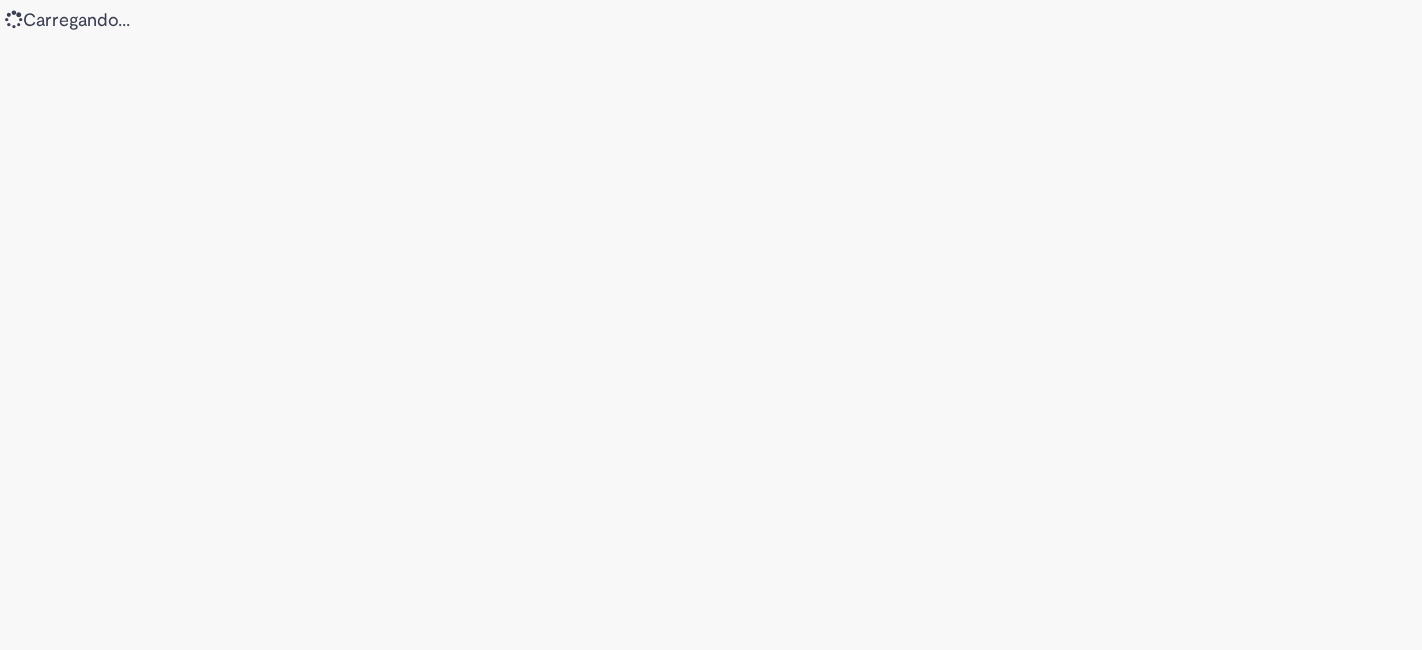 scroll, scrollTop: 0, scrollLeft: 0, axis: both 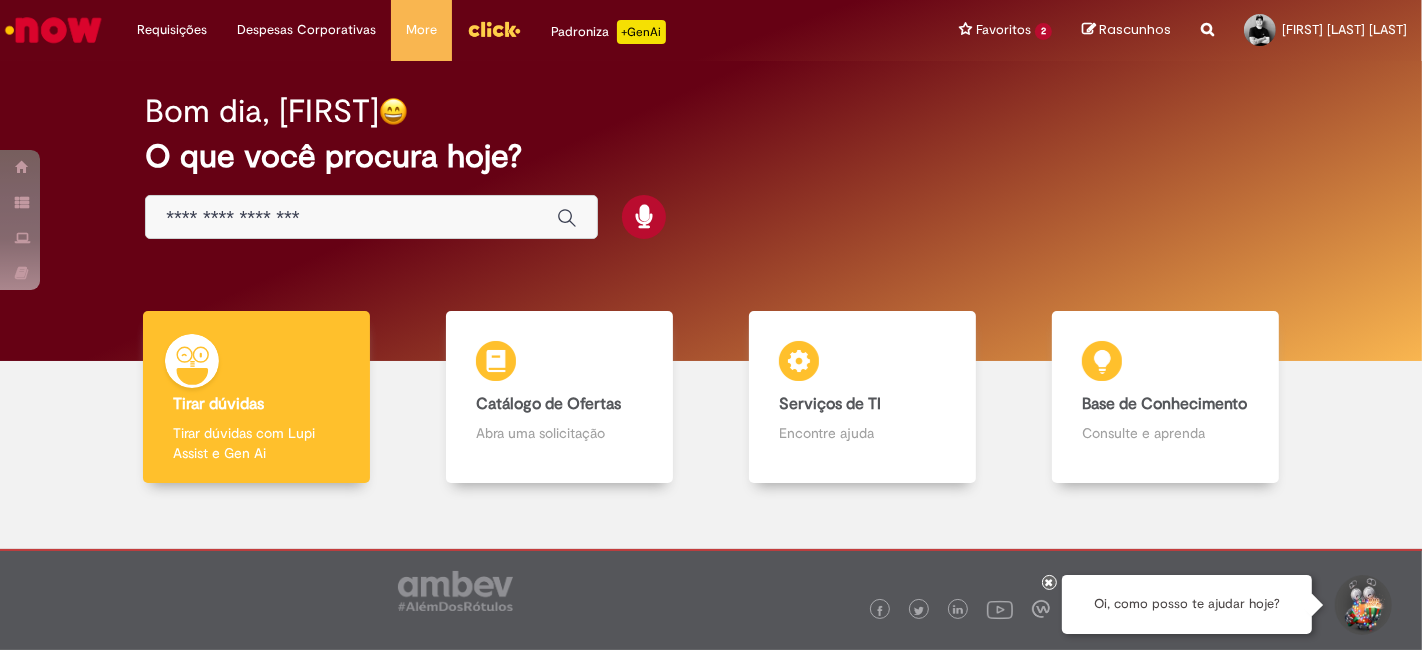 click at bounding box center (53, 30) 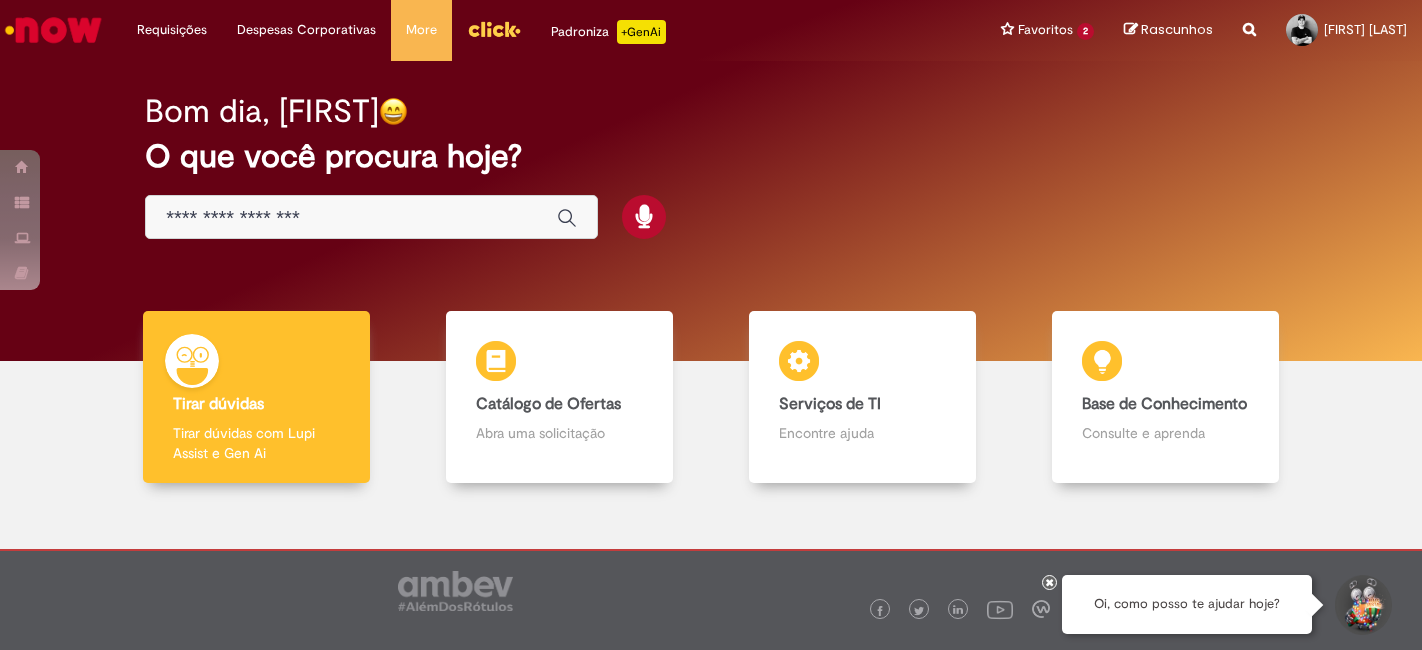 scroll, scrollTop: 0, scrollLeft: 0, axis: both 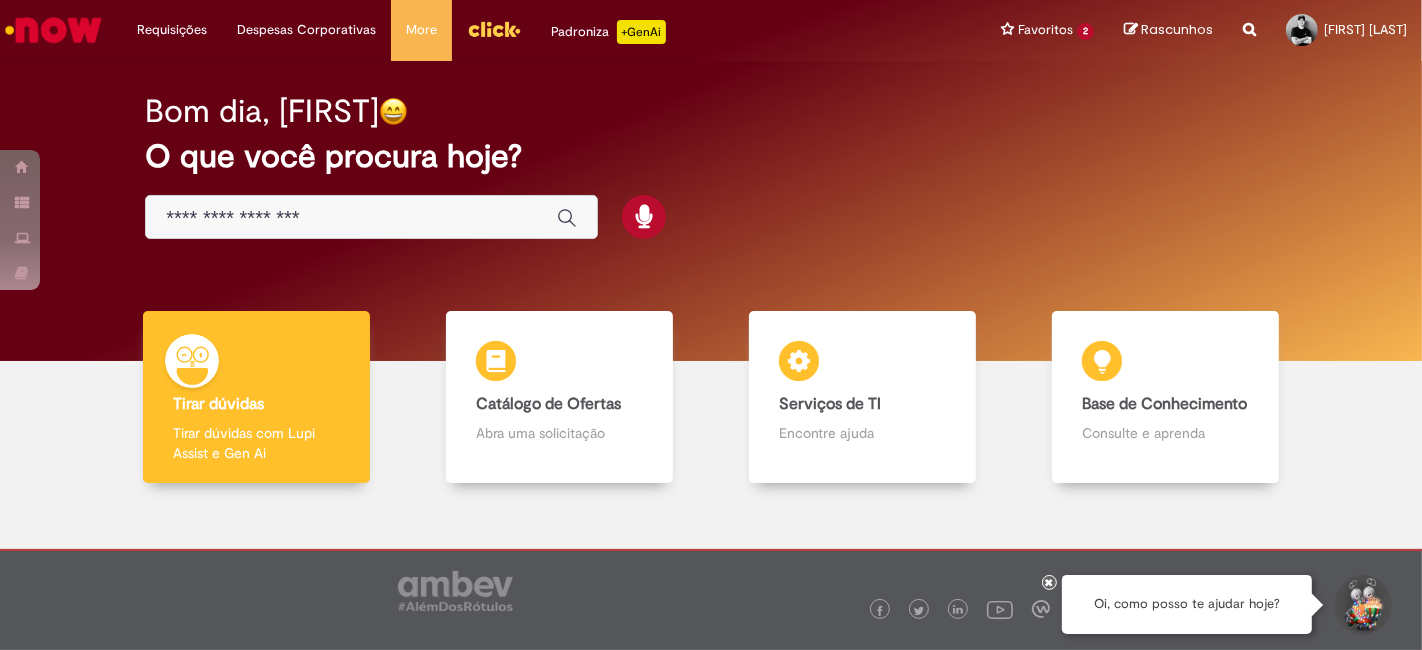 click at bounding box center (371, 217) 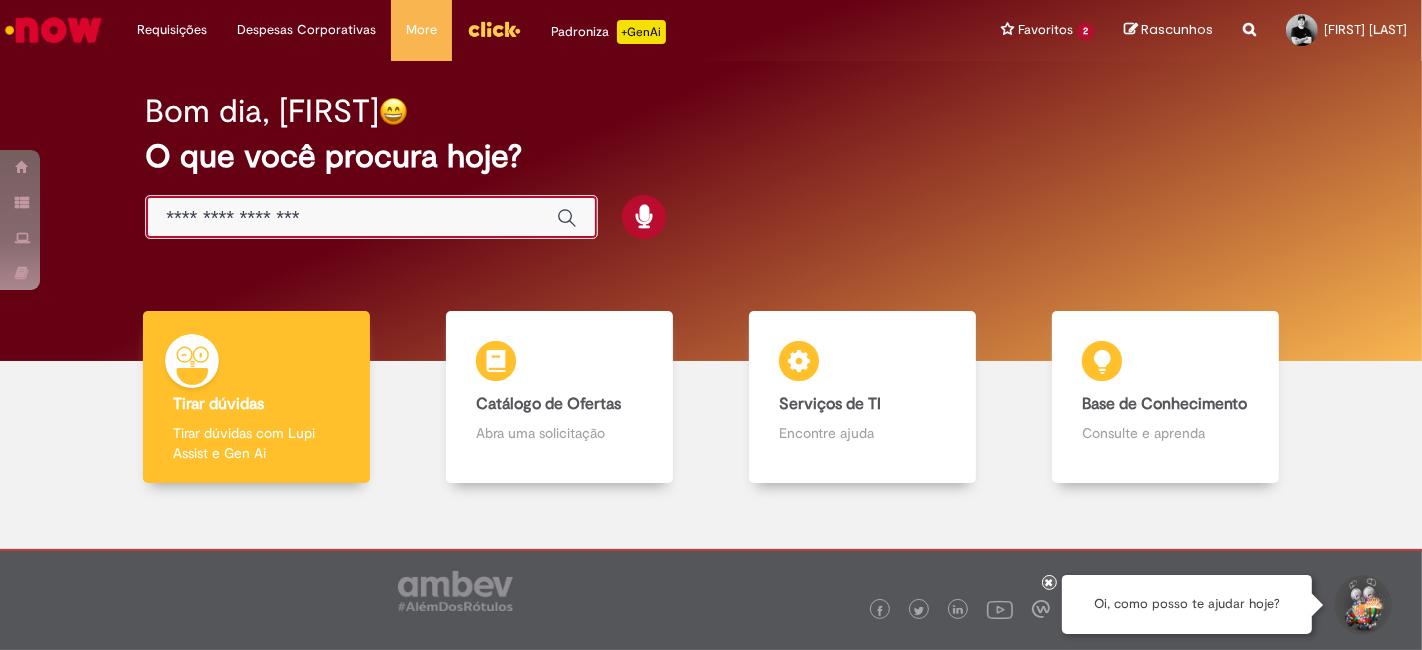 click at bounding box center (351, 218) 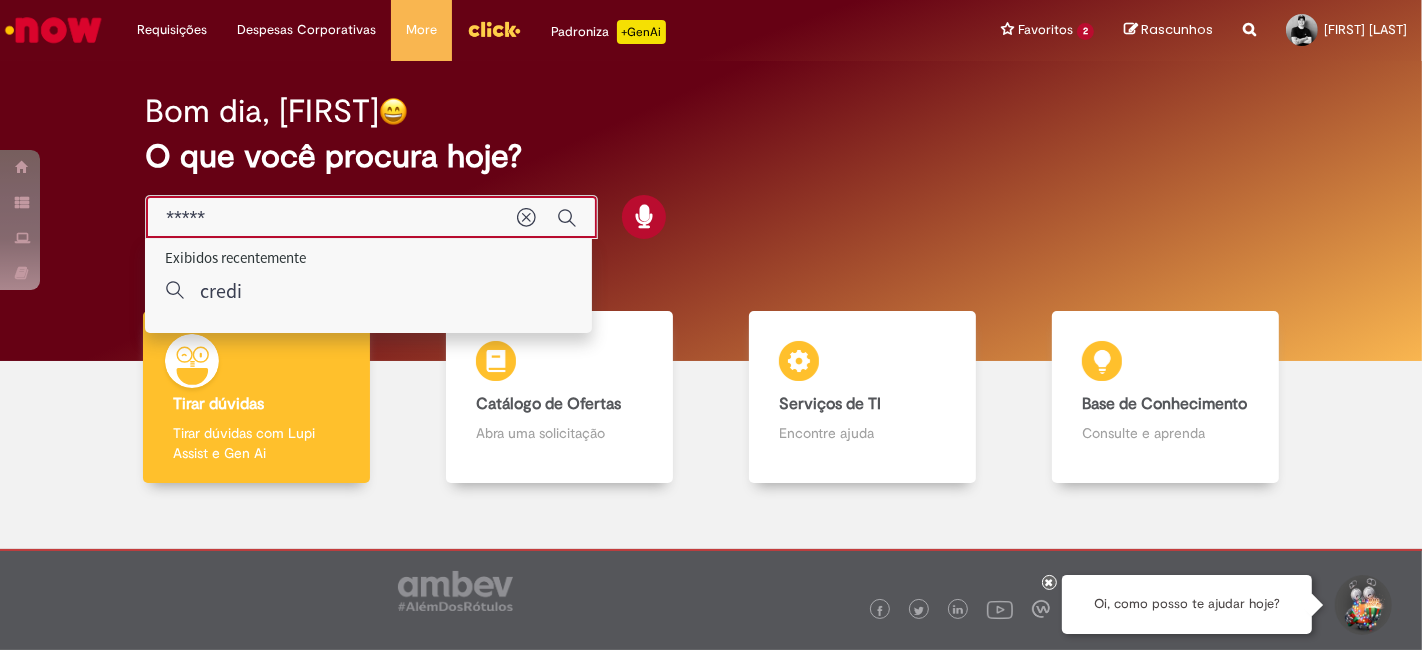 type on "******" 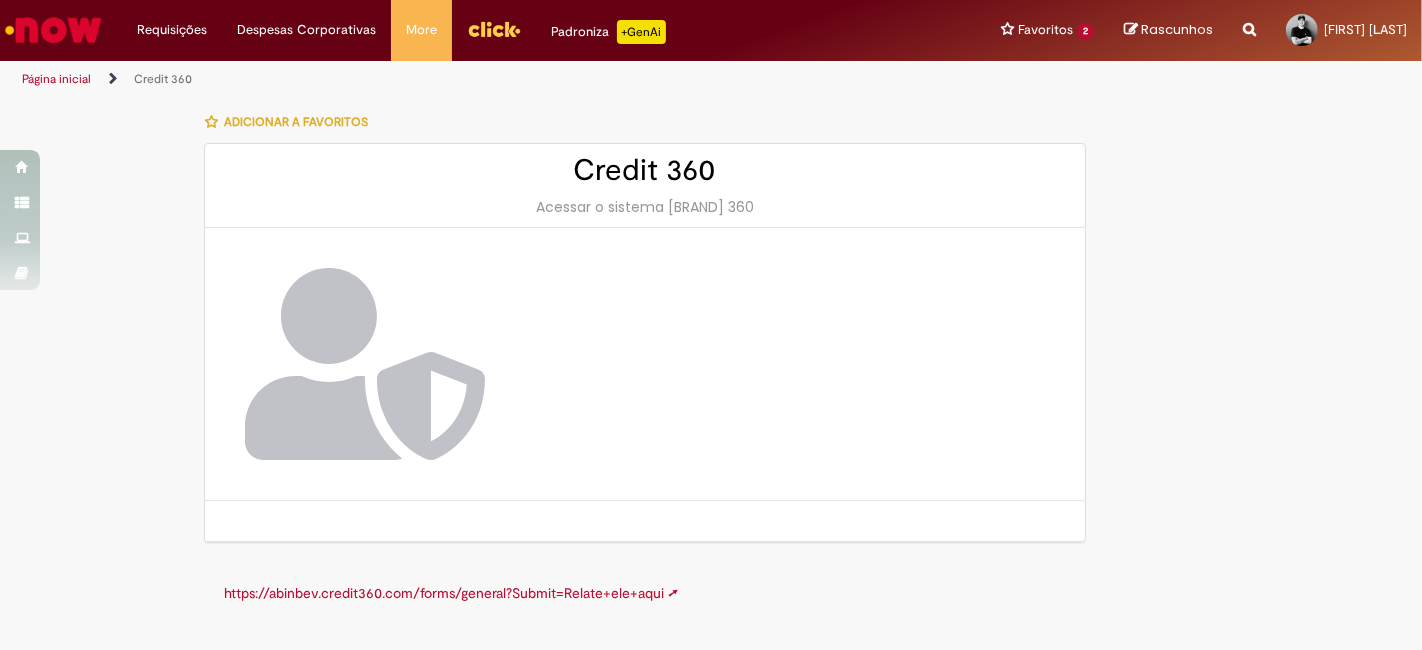 click on "Credit 360" at bounding box center (645, 170) 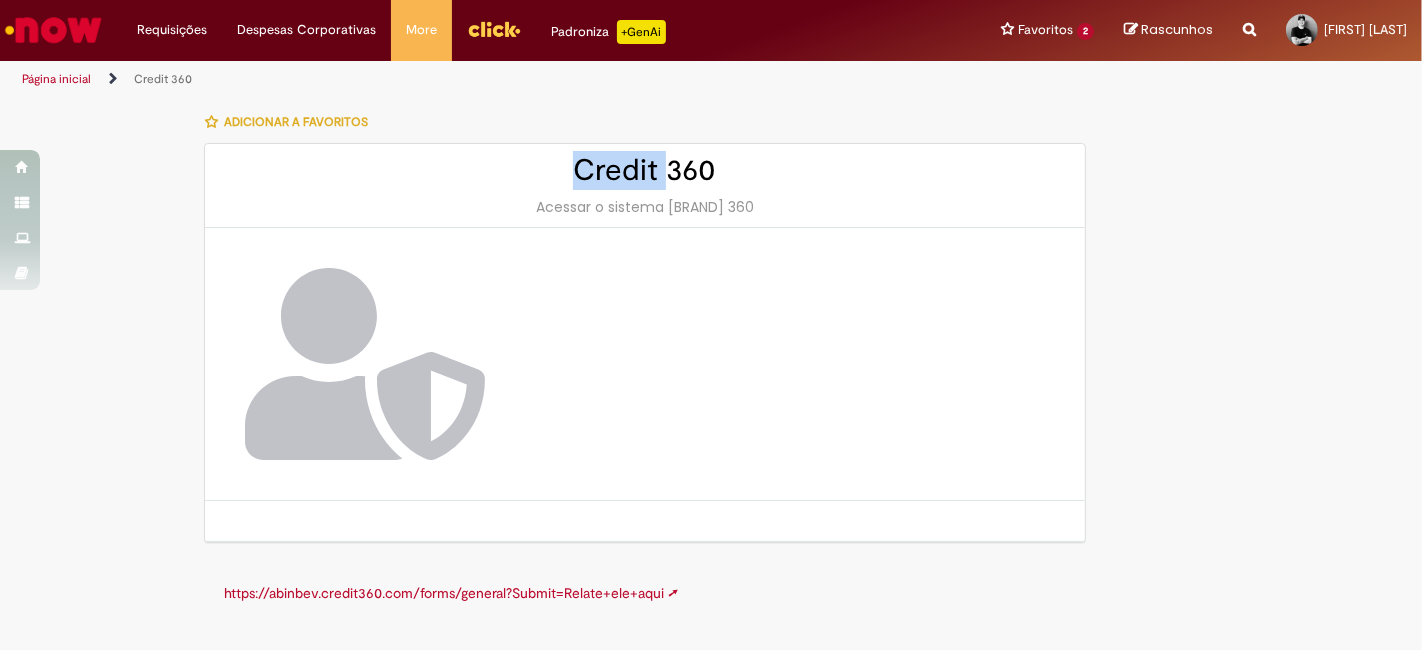 click on "Credit 360" at bounding box center [645, 170] 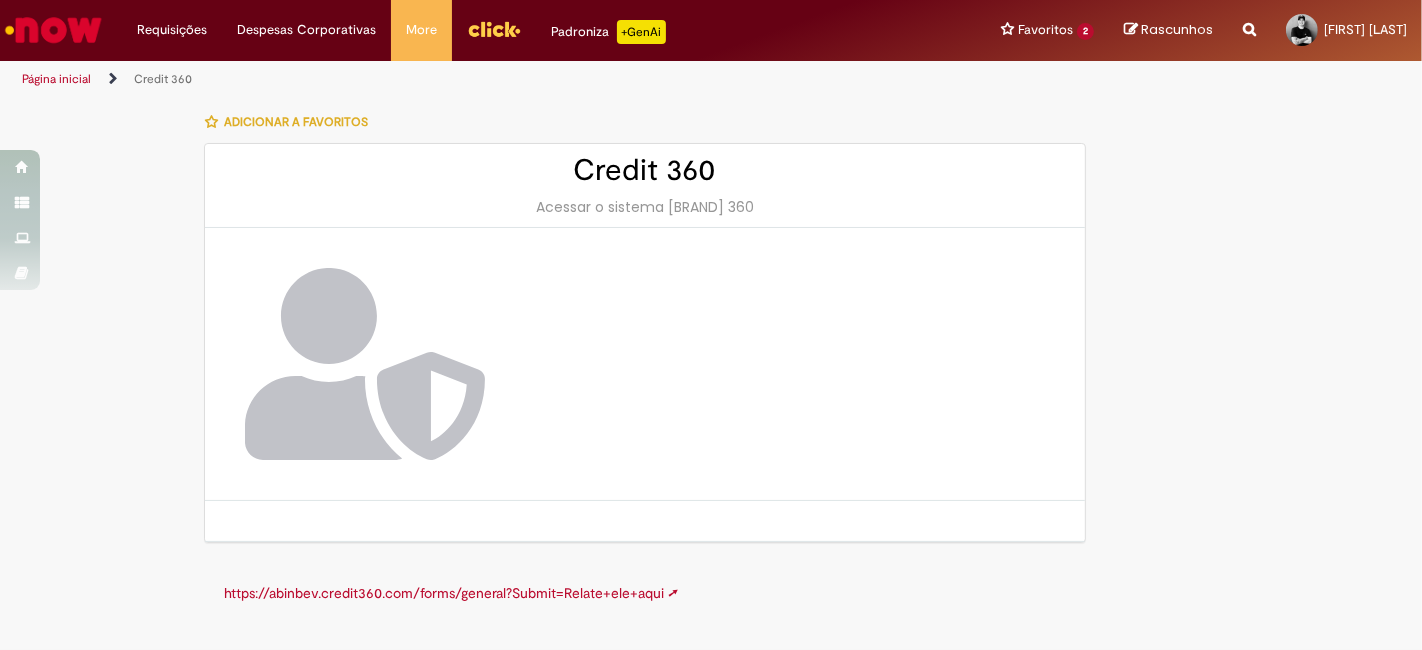 click on "Credit 360" at bounding box center [645, 170] 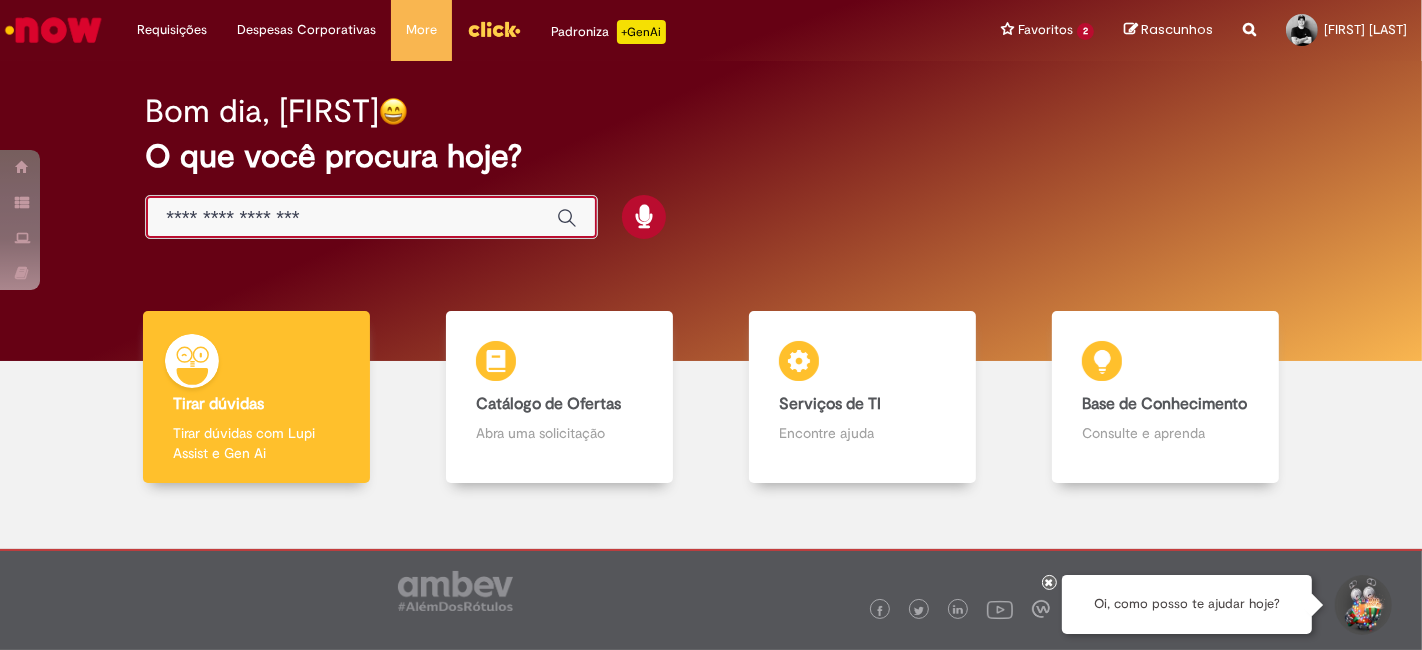 click at bounding box center (351, 218) 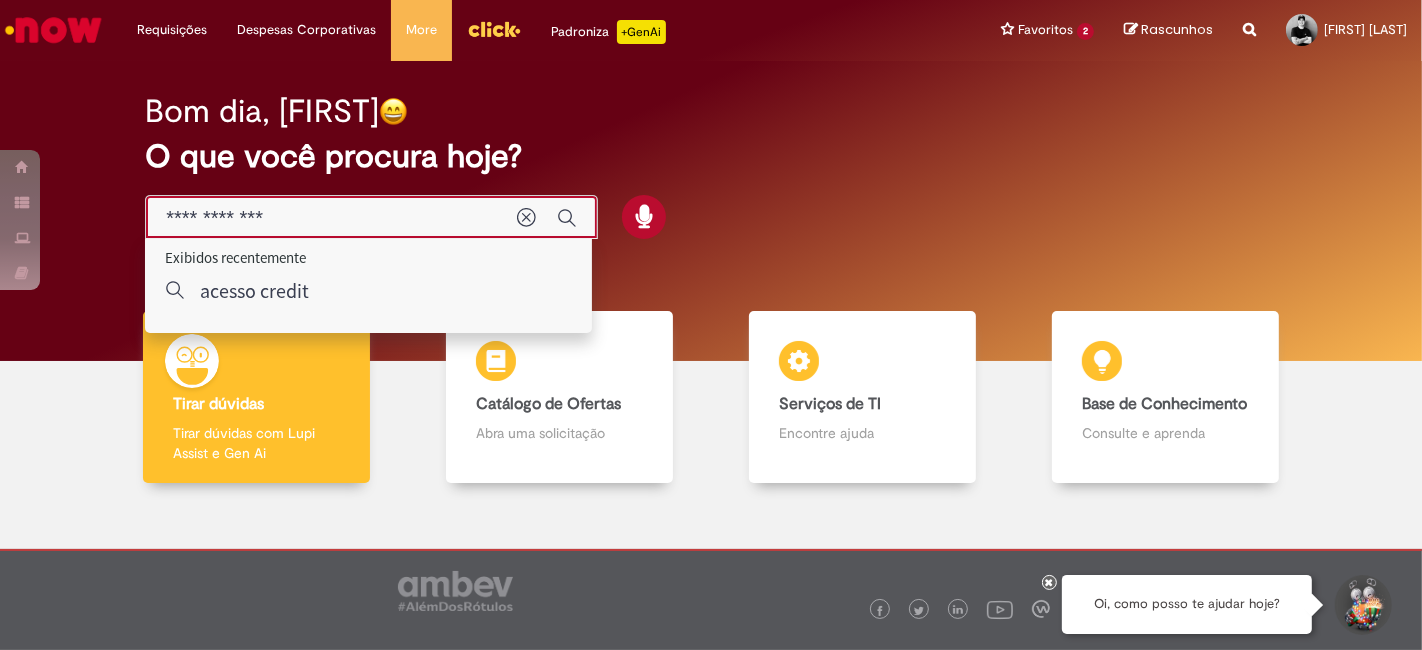 type on "**********" 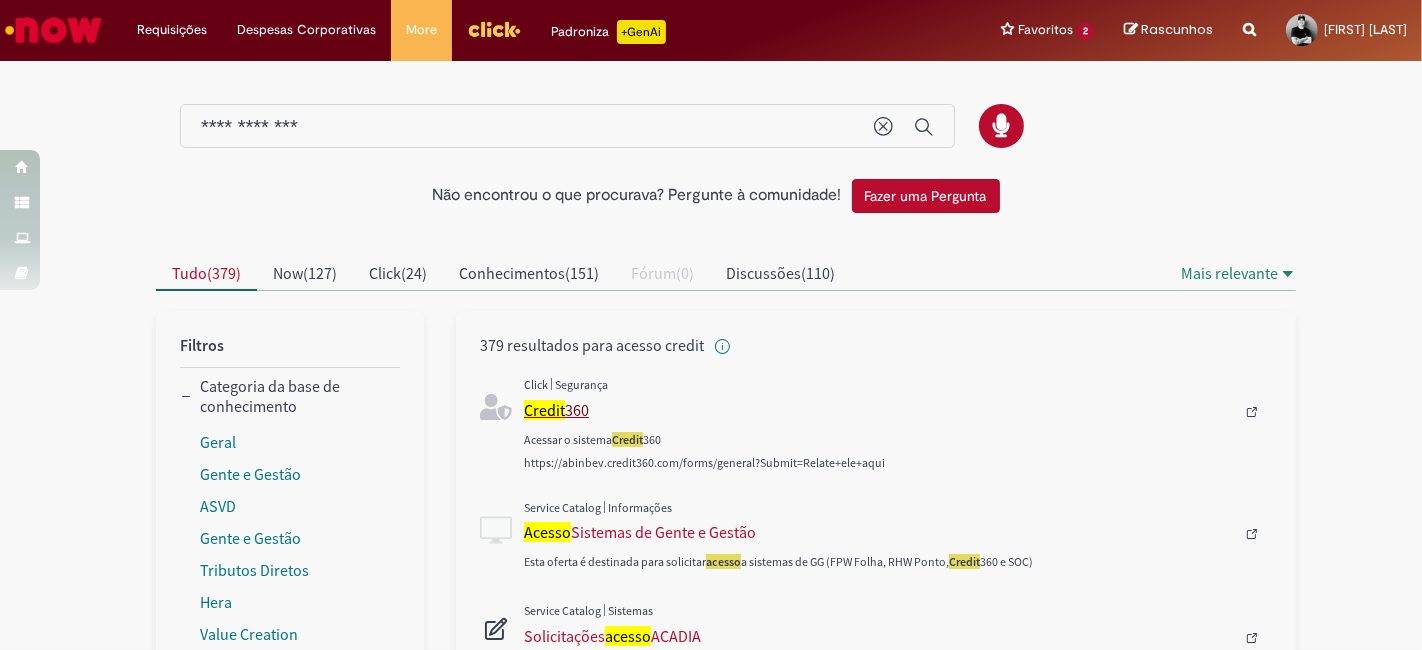 click on "Credit" at bounding box center [544, 410] 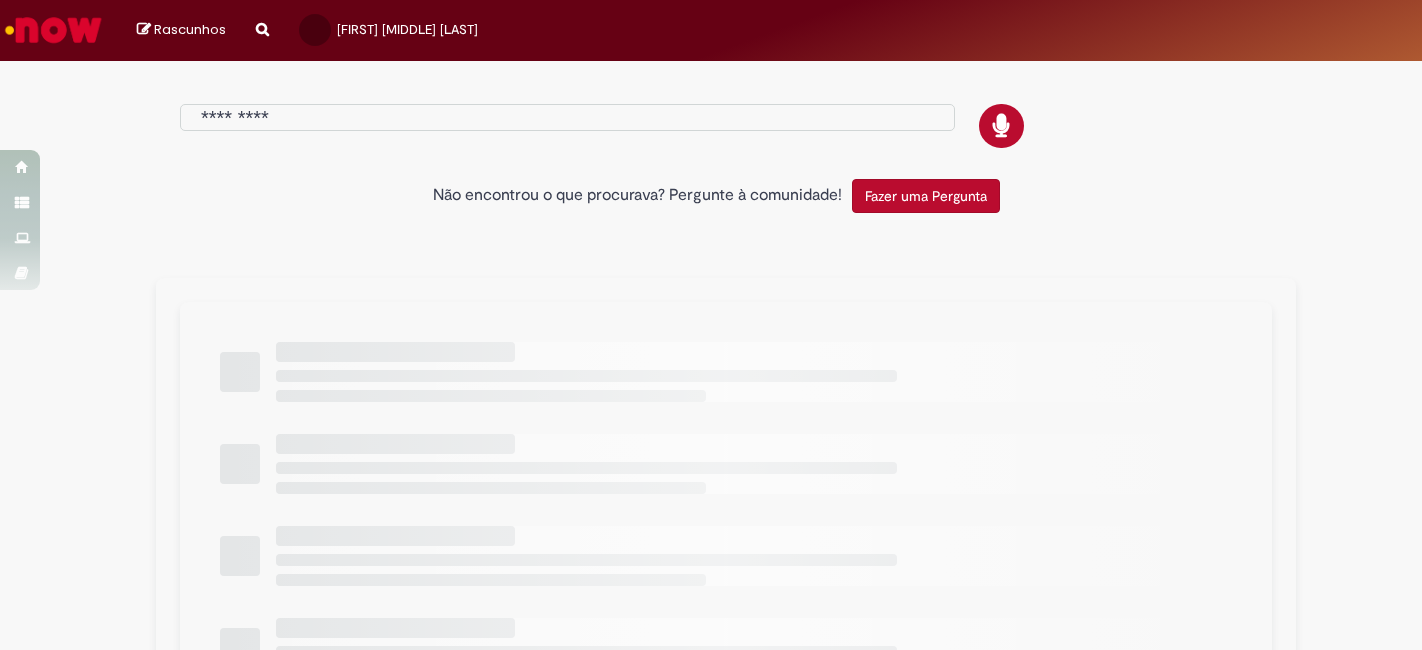 type on "**********" 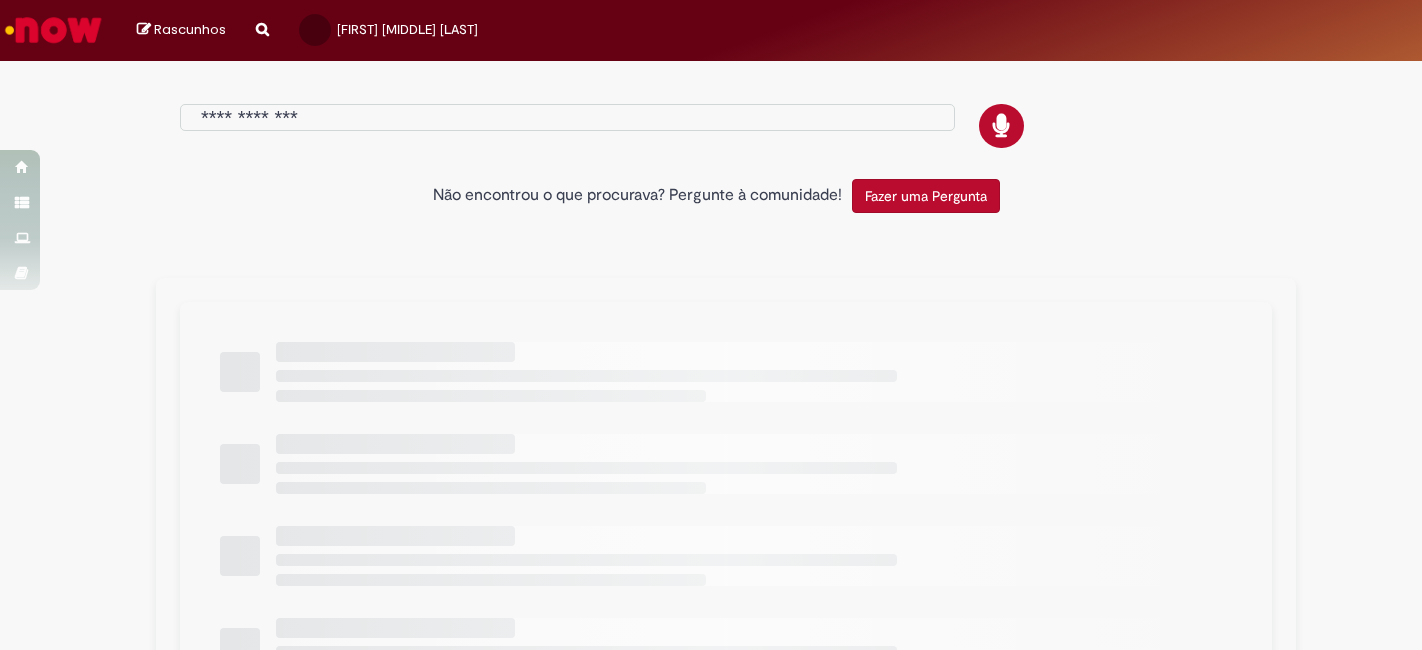 scroll, scrollTop: 0, scrollLeft: 0, axis: both 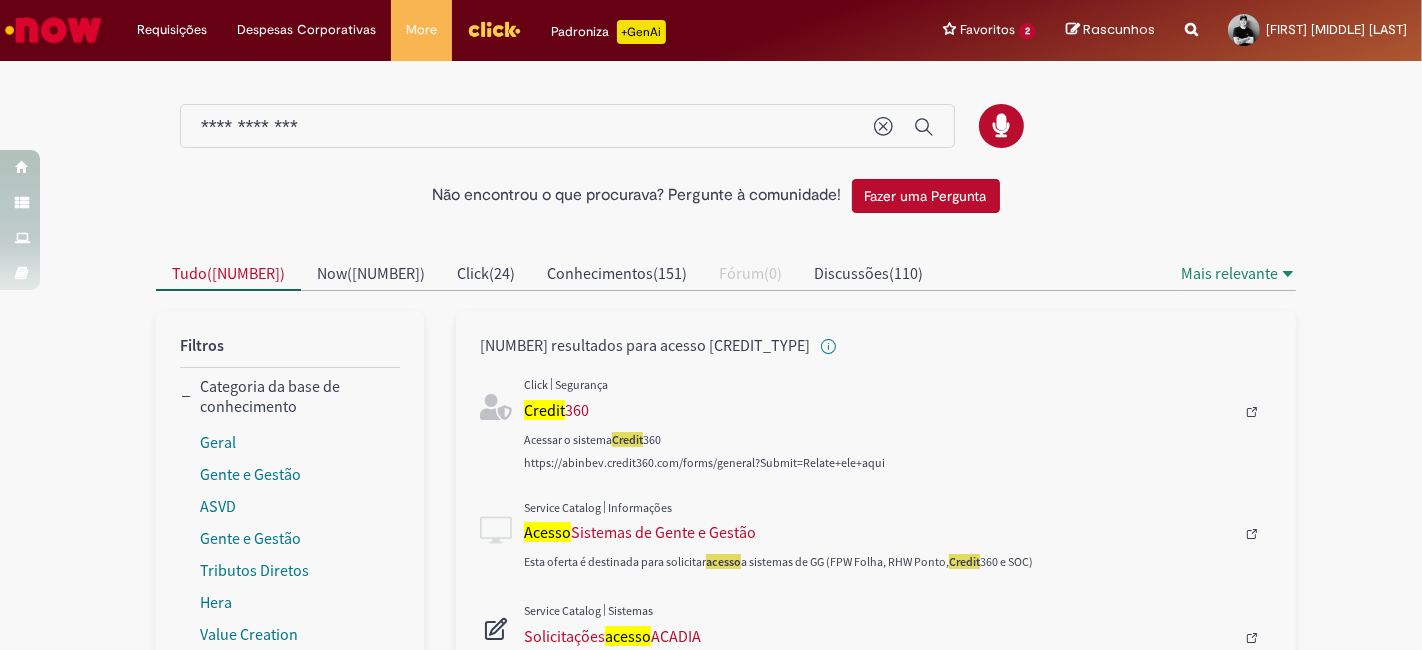 click on "**********" at bounding box center [527, 127] 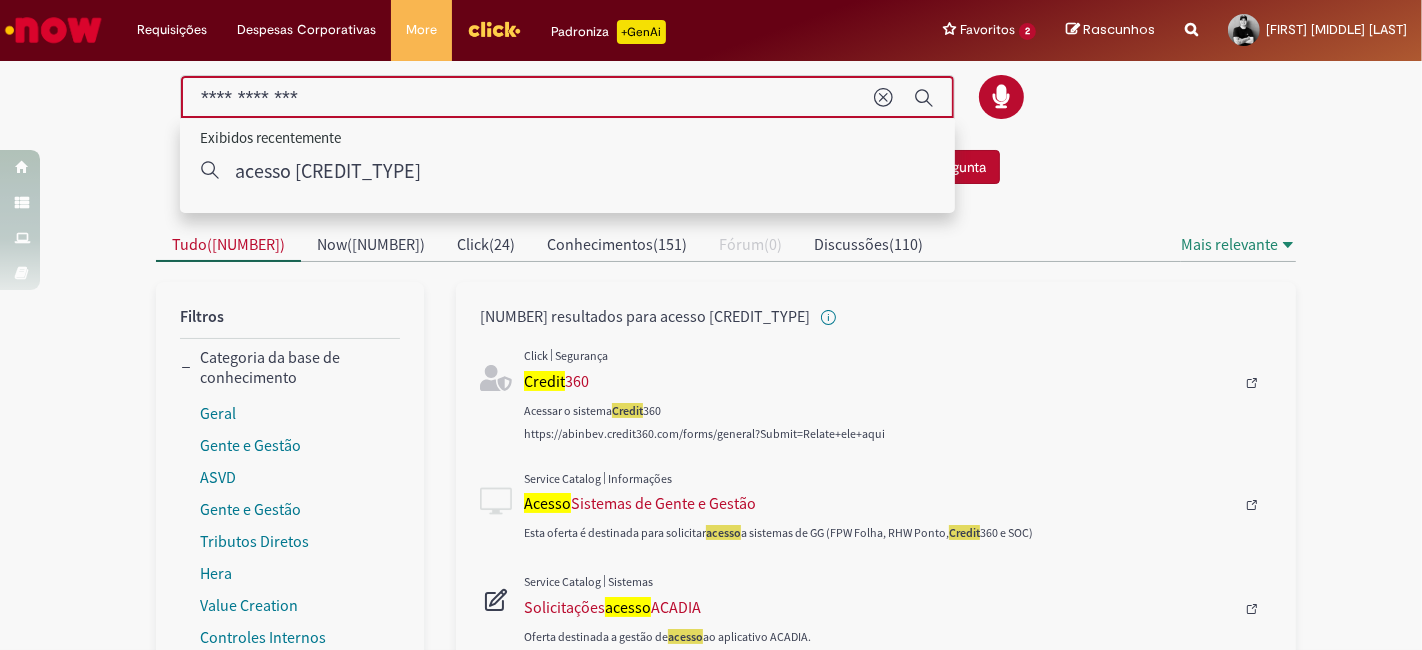scroll, scrollTop: 0, scrollLeft: 0, axis: both 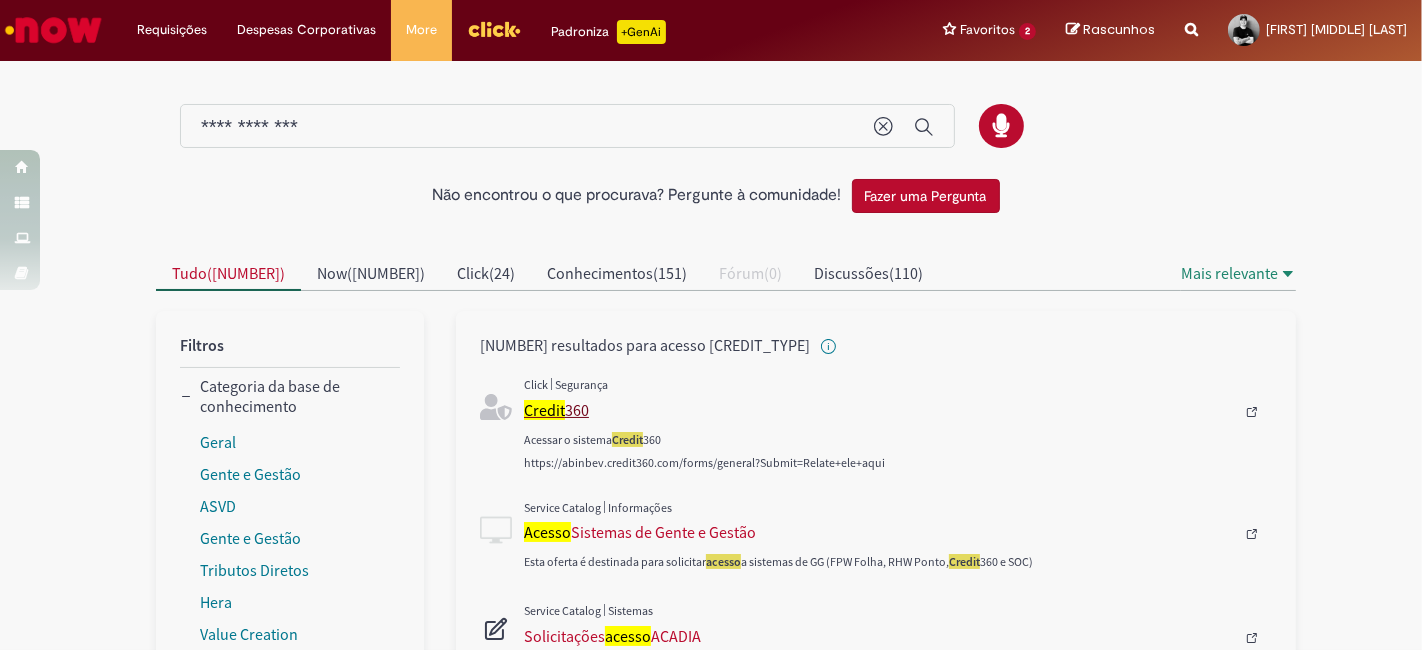 click on "Credit  360" at bounding box center [879, 410] 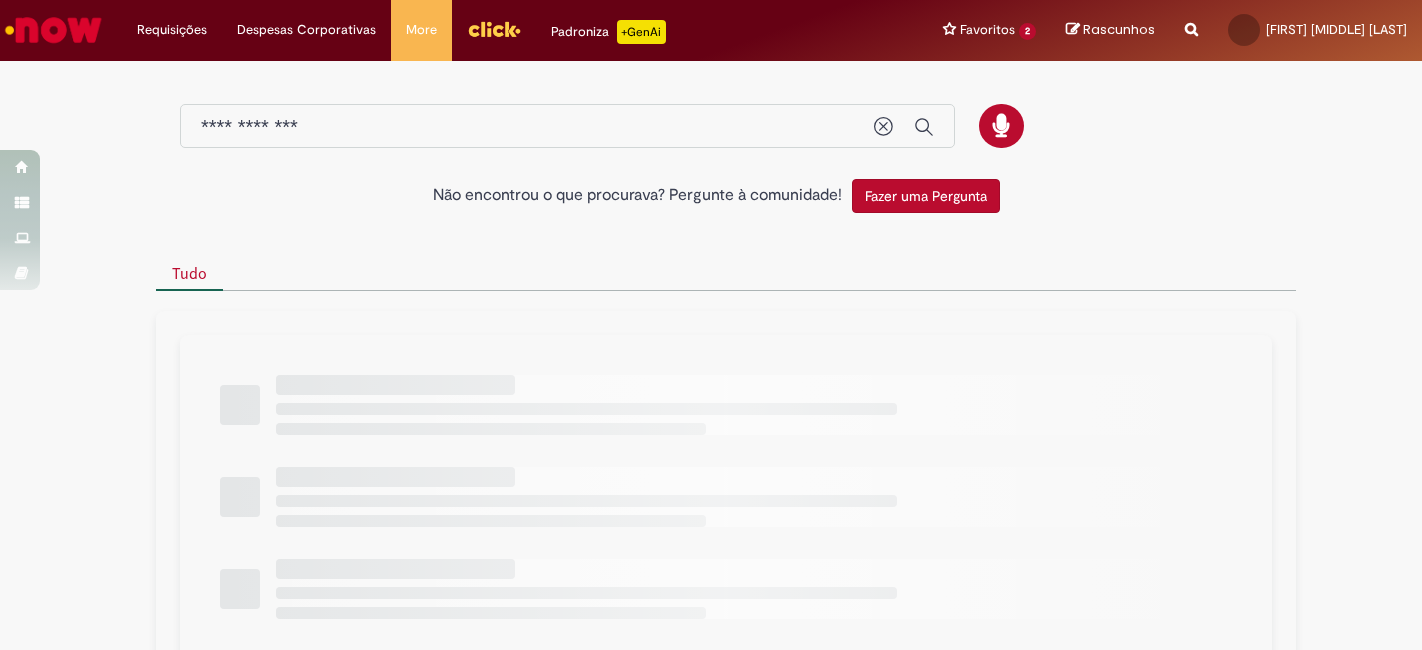 scroll, scrollTop: 0, scrollLeft: 0, axis: both 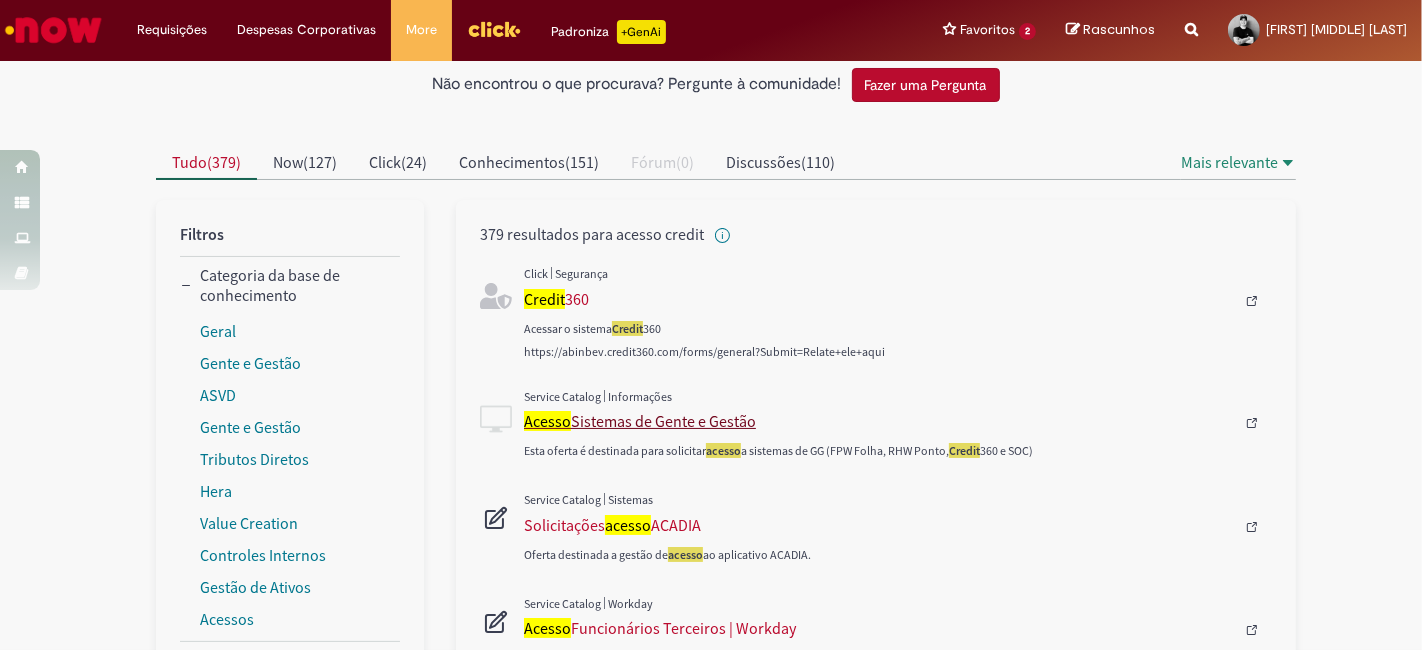 click on "Acesso  Sistemas de Gente e Gestão" at bounding box center [879, 421] 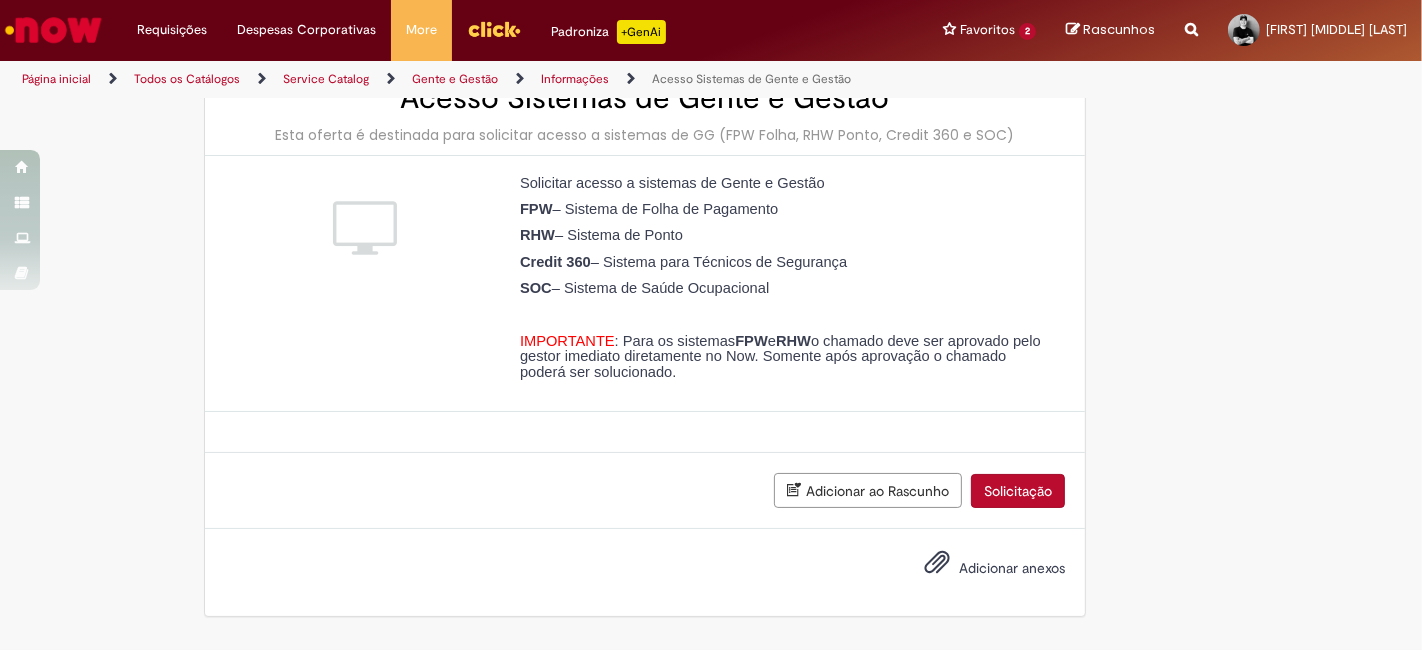 scroll, scrollTop: 0, scrollLeft: 0, axis: both 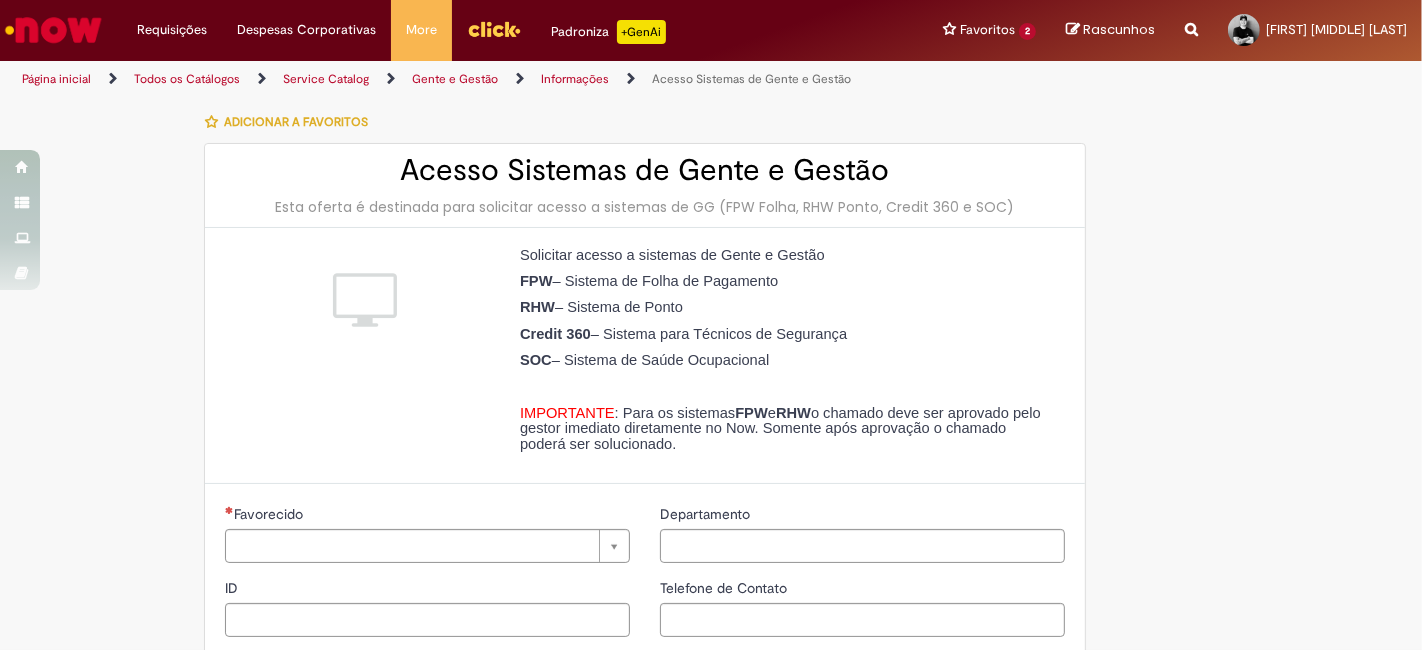 type on "********" 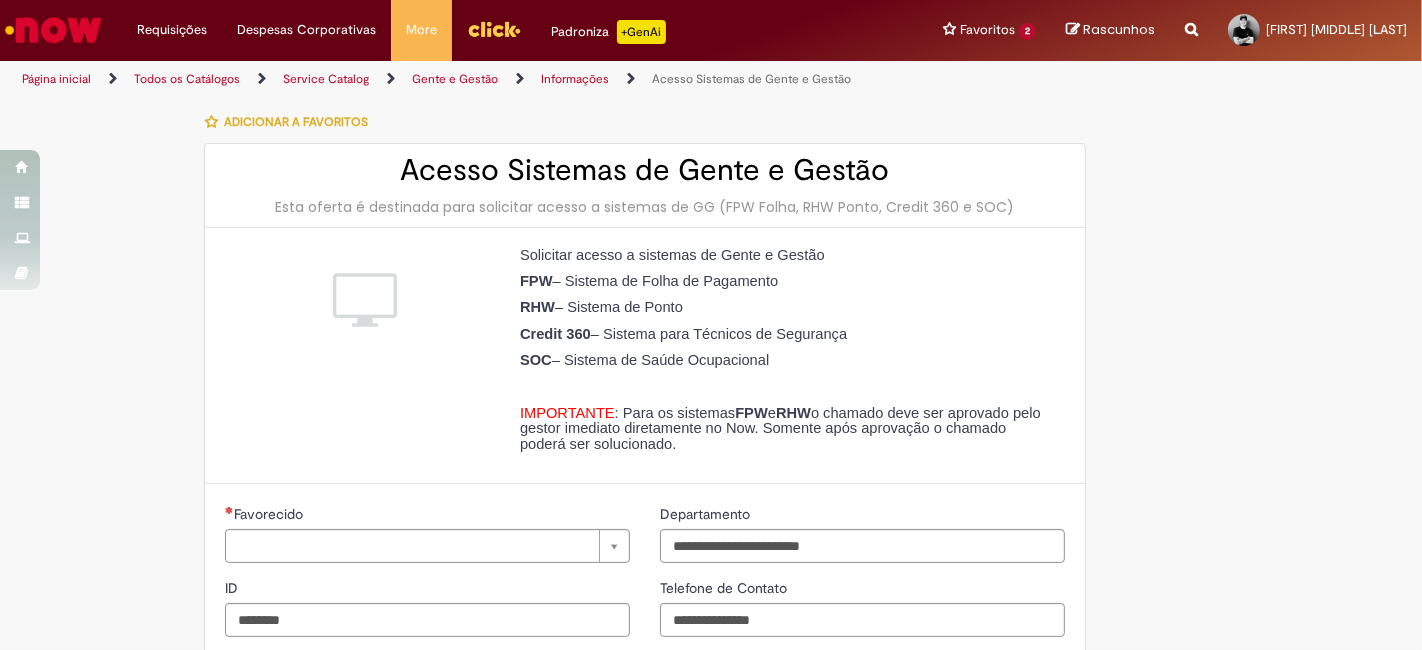 type on "****" 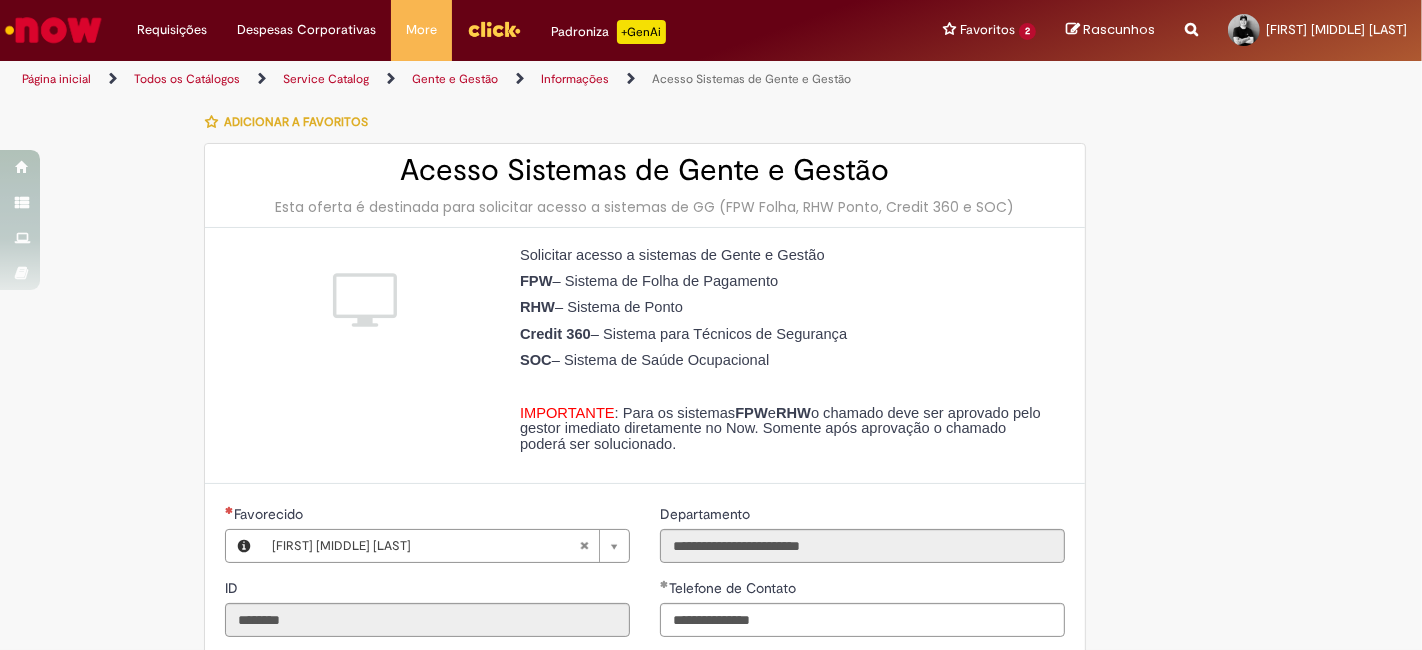 type on "**********" 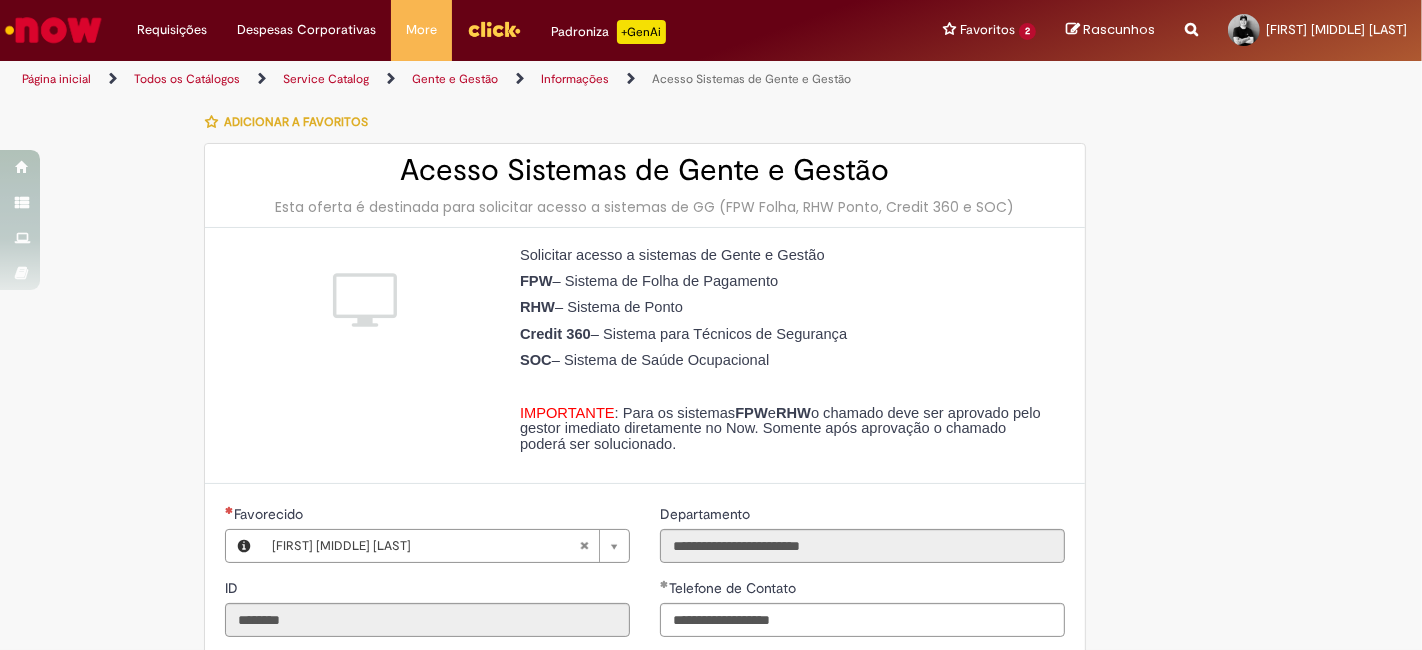 type on "**********" 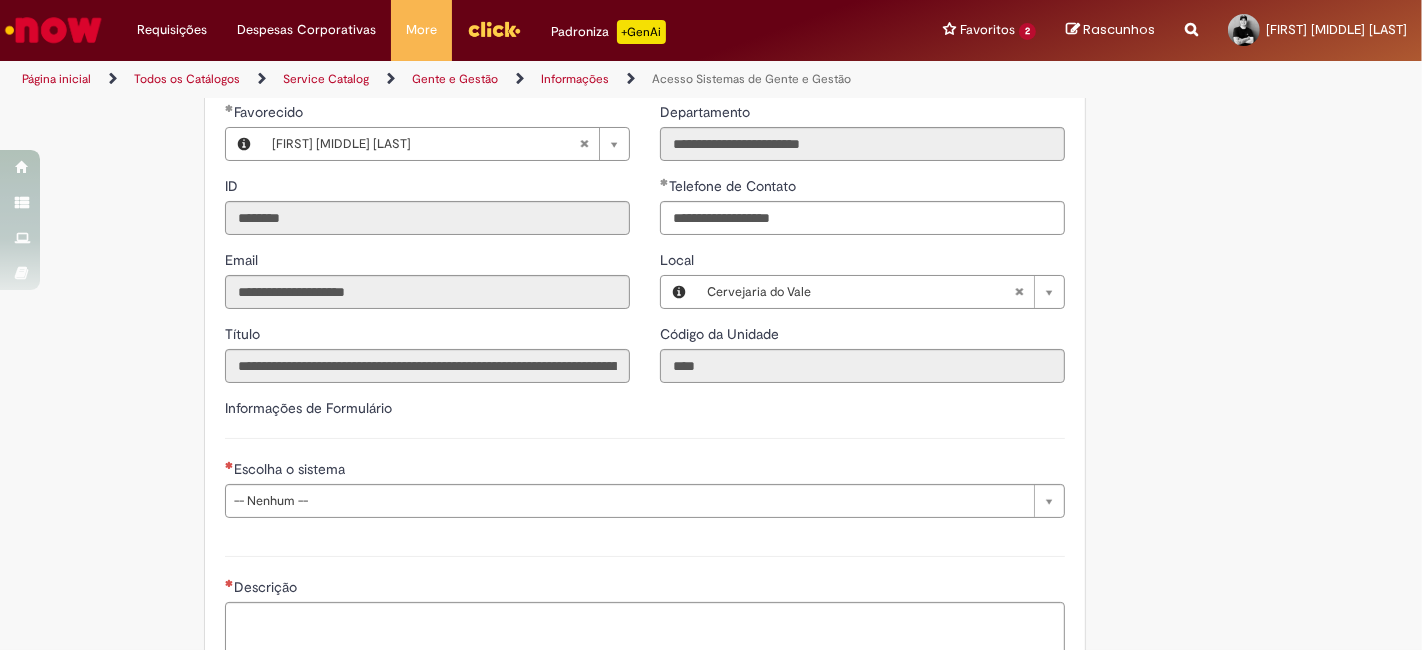 scroll, scrollTop: 555, scrollLeft: 0, axis: vertical 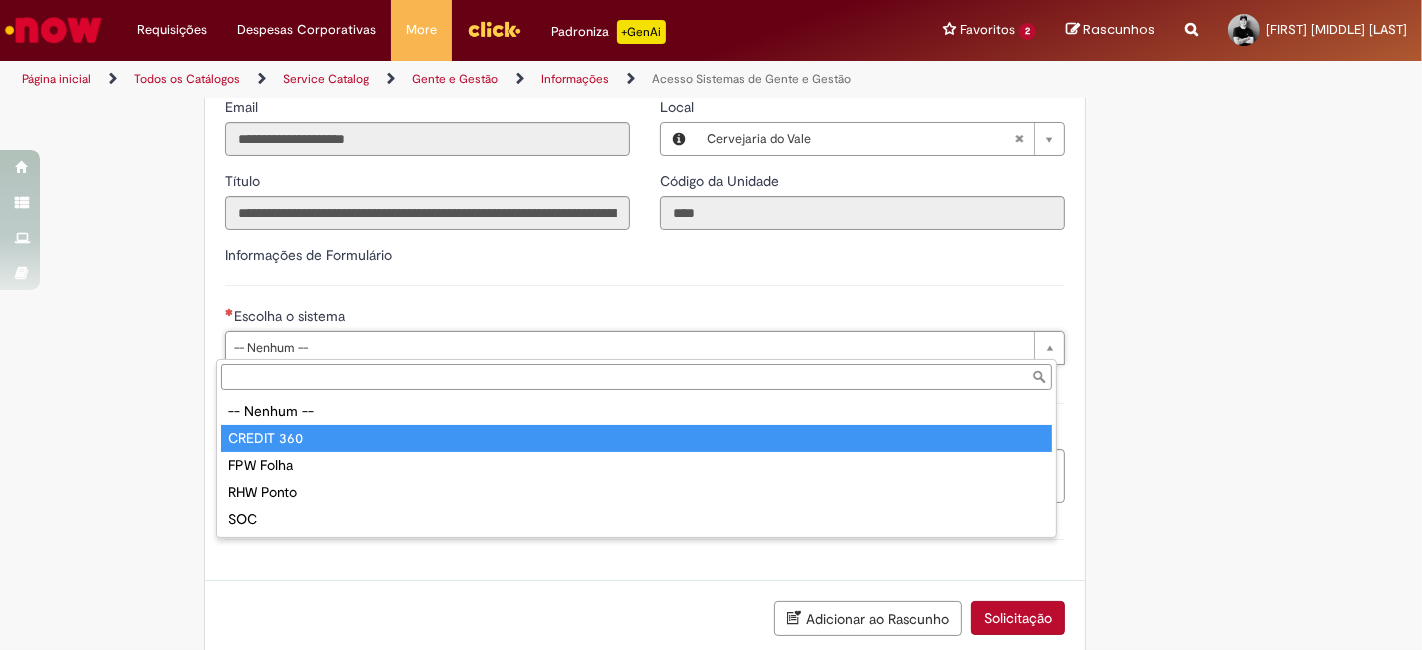 type on "**********" 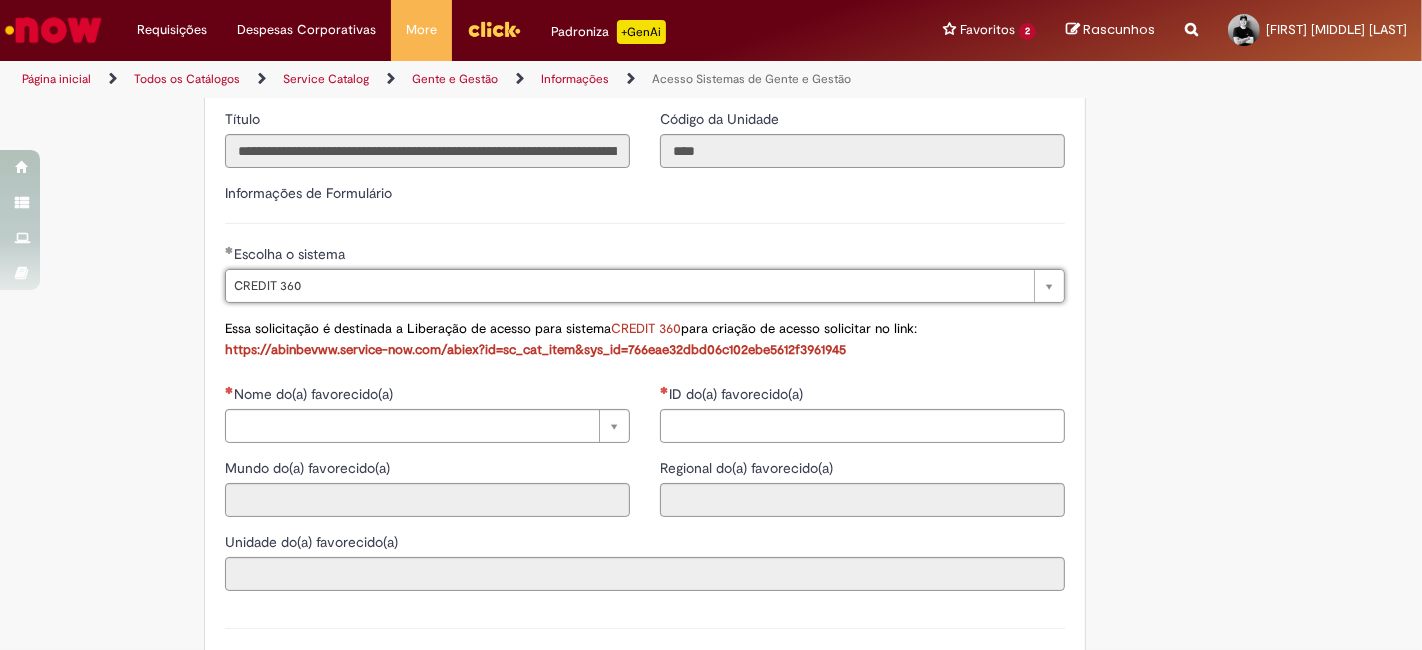 scroll, scrollTop: 666, scrollLeft: 0, axis: vertical 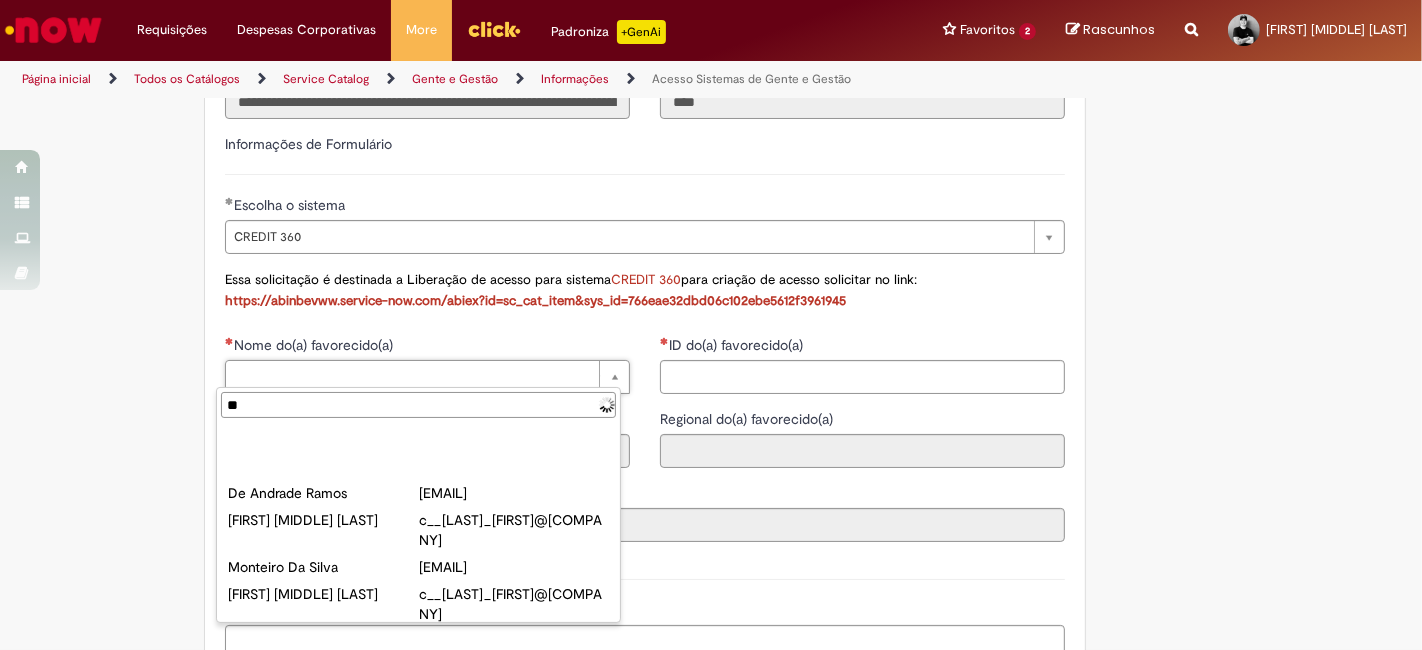 type on "*" 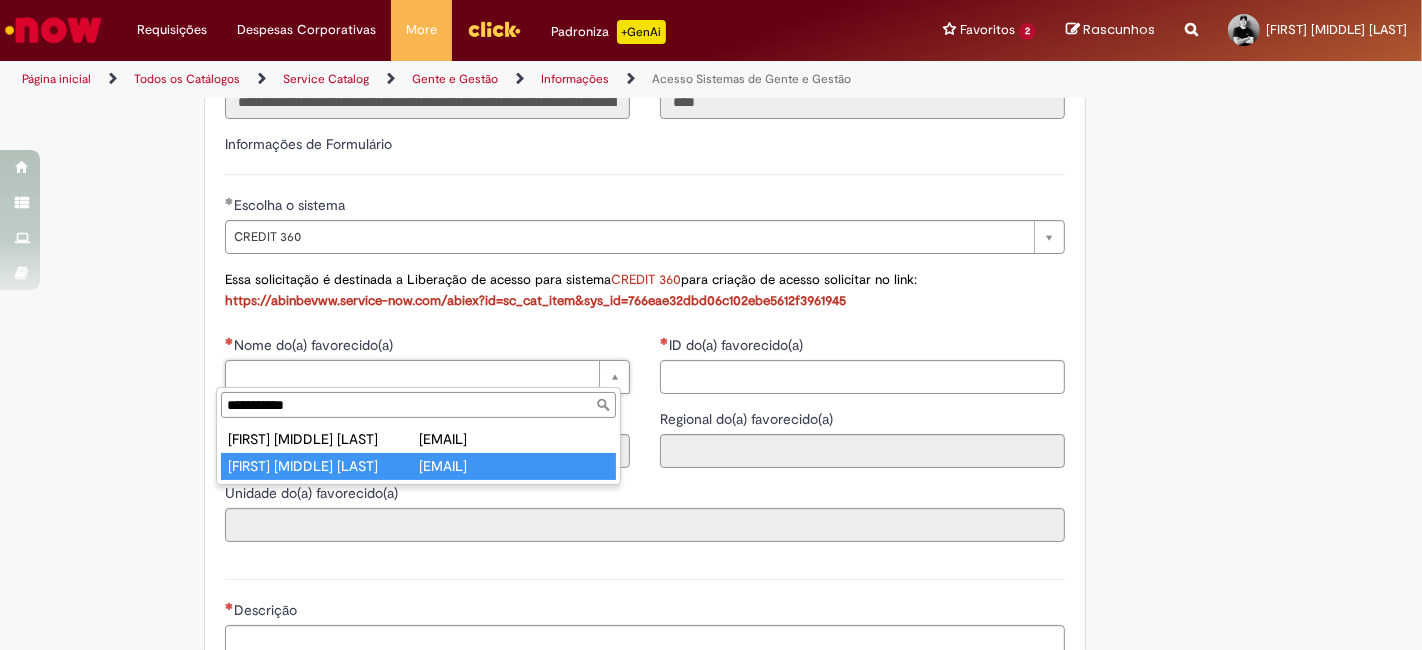 type on "**********" 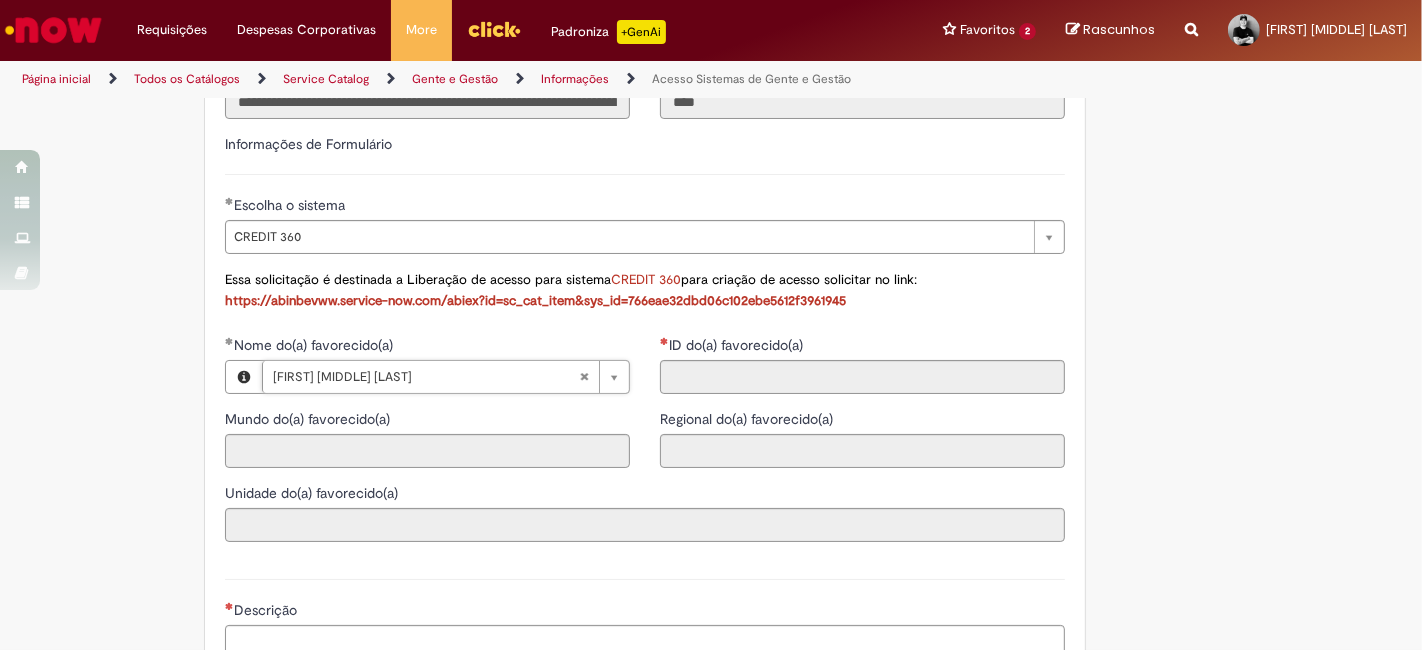 type on "********" 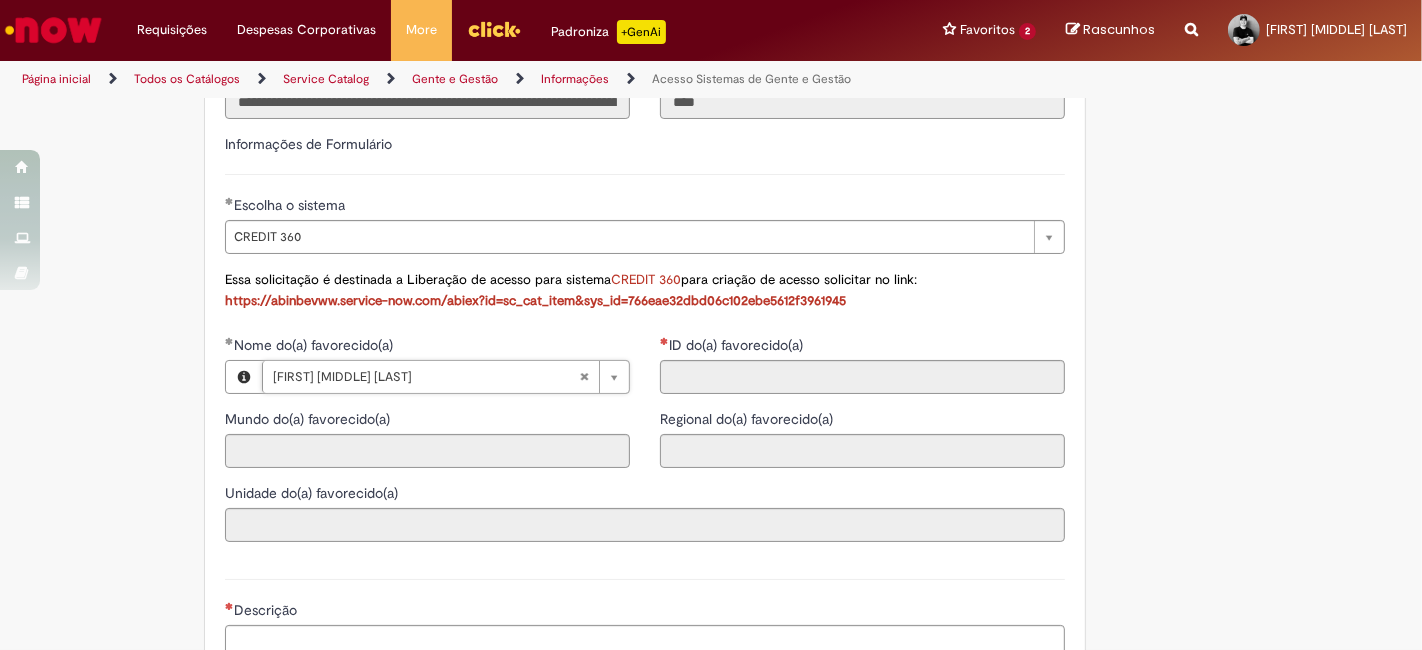 type on "***" 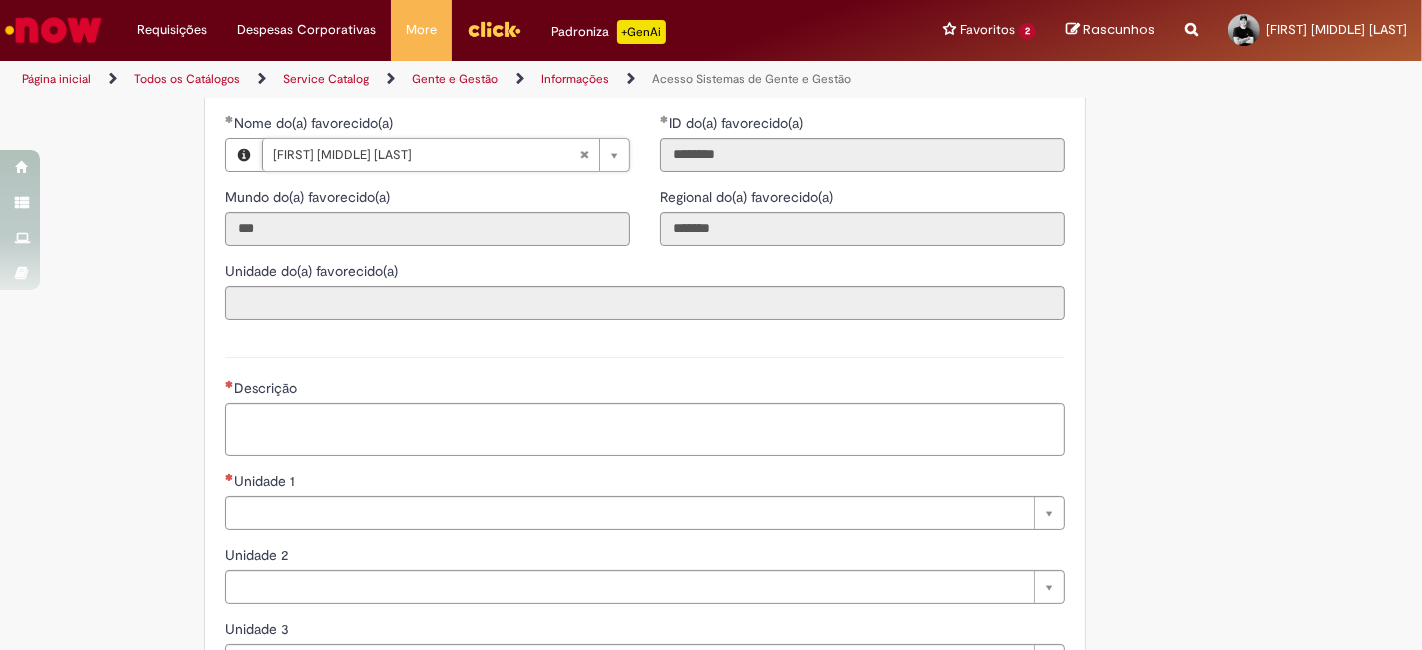 scroll, scrollTop: 888, scrollLeft: 0, axis: vertical 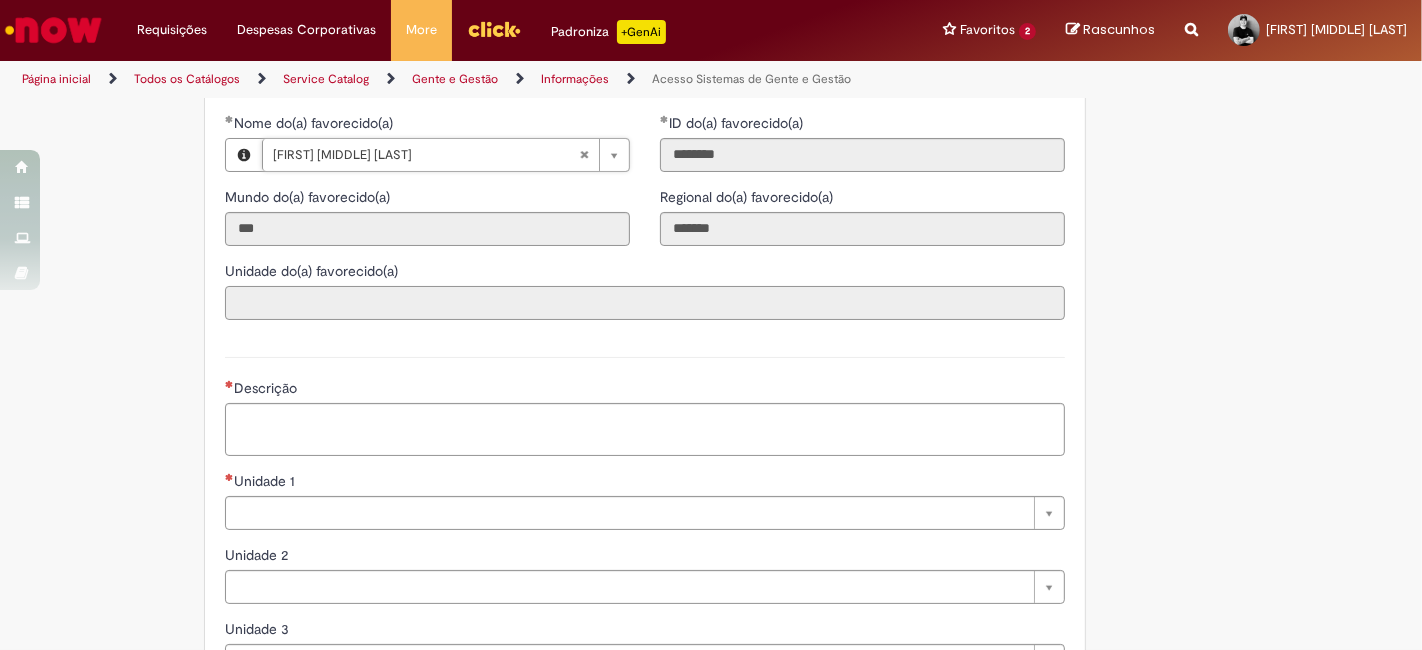 click on "Unidade do(a) favorecido(a)" at bounding box center [645, 303] 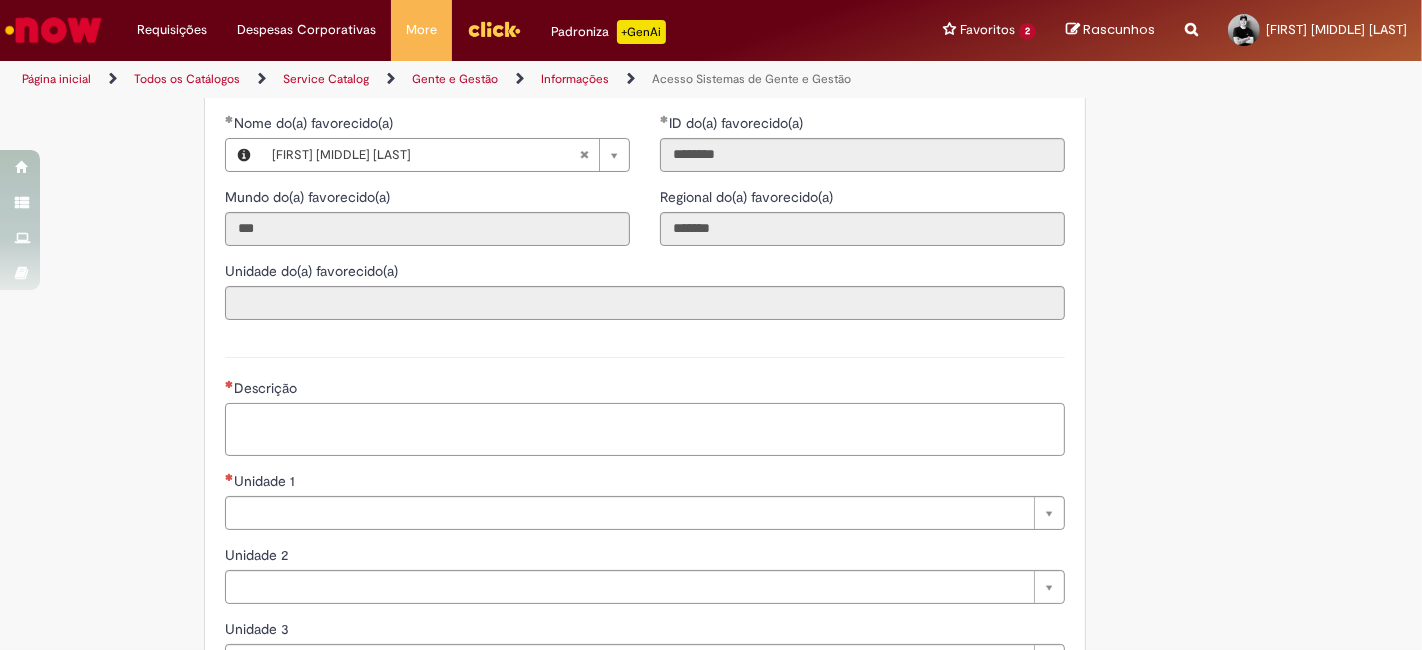 click on "Descrição" at bounding box center [645, 429] 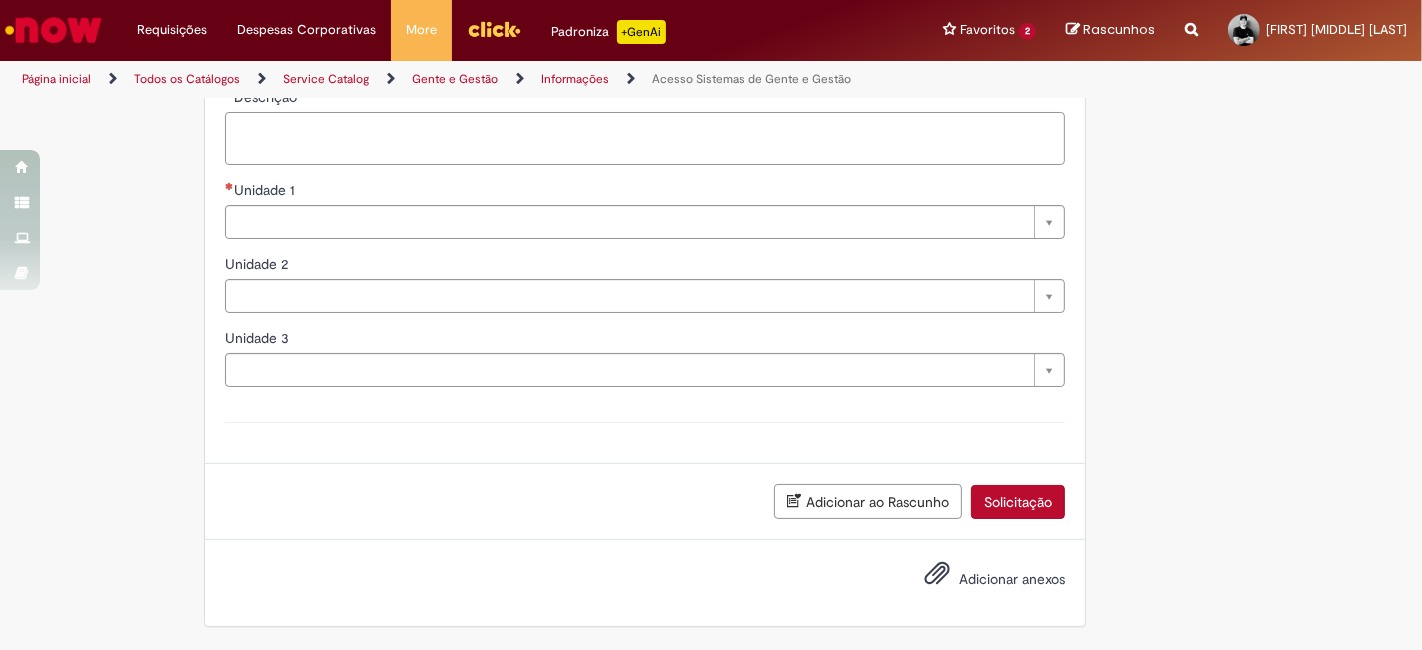 scroll, scrollTop: 857, scrollLeft: 0, axis: vertical 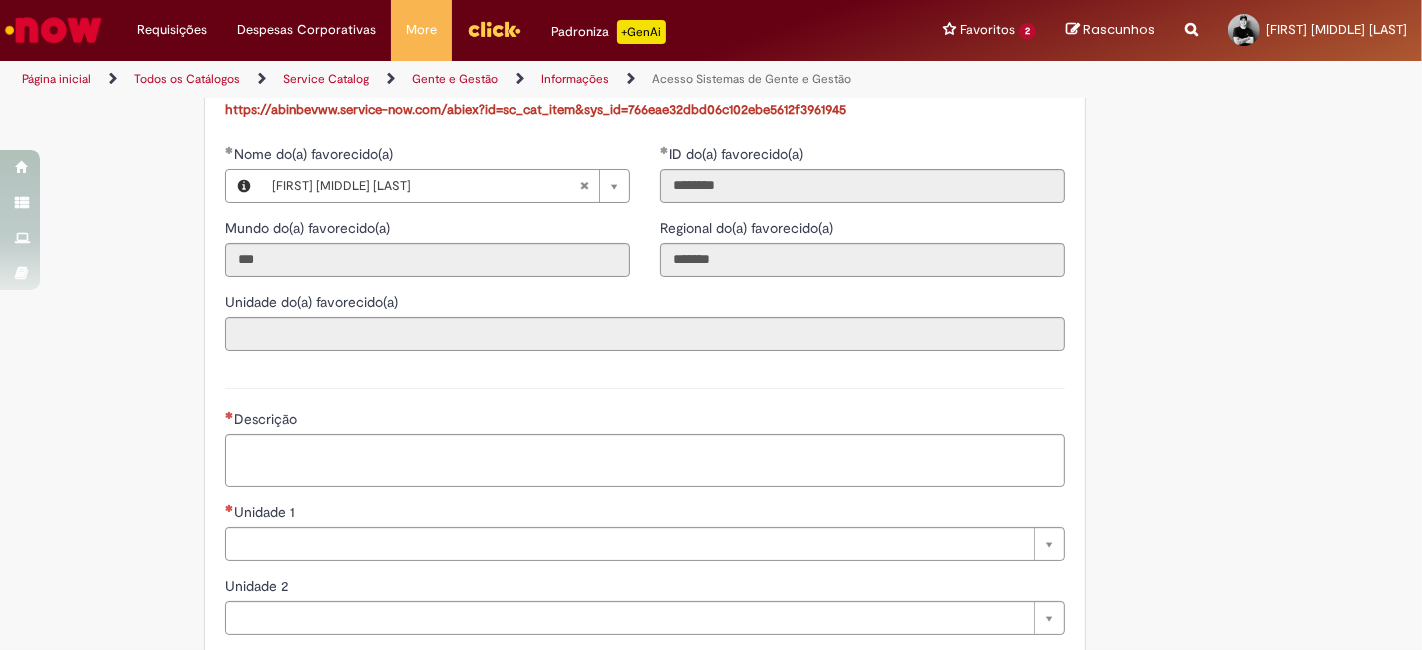 click on "Descrição" at bounding box center (645, 421) 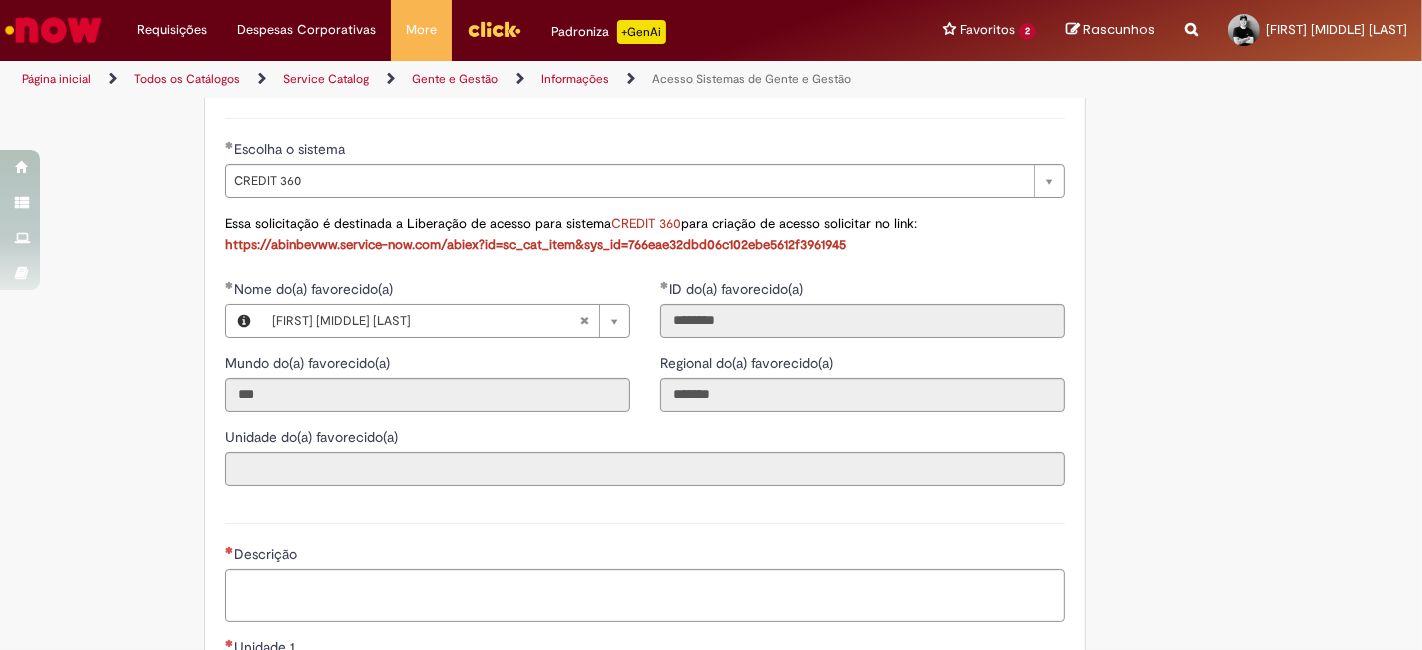 scroll, scrollTop: 857, scrollLeft: 0, axis: vertical 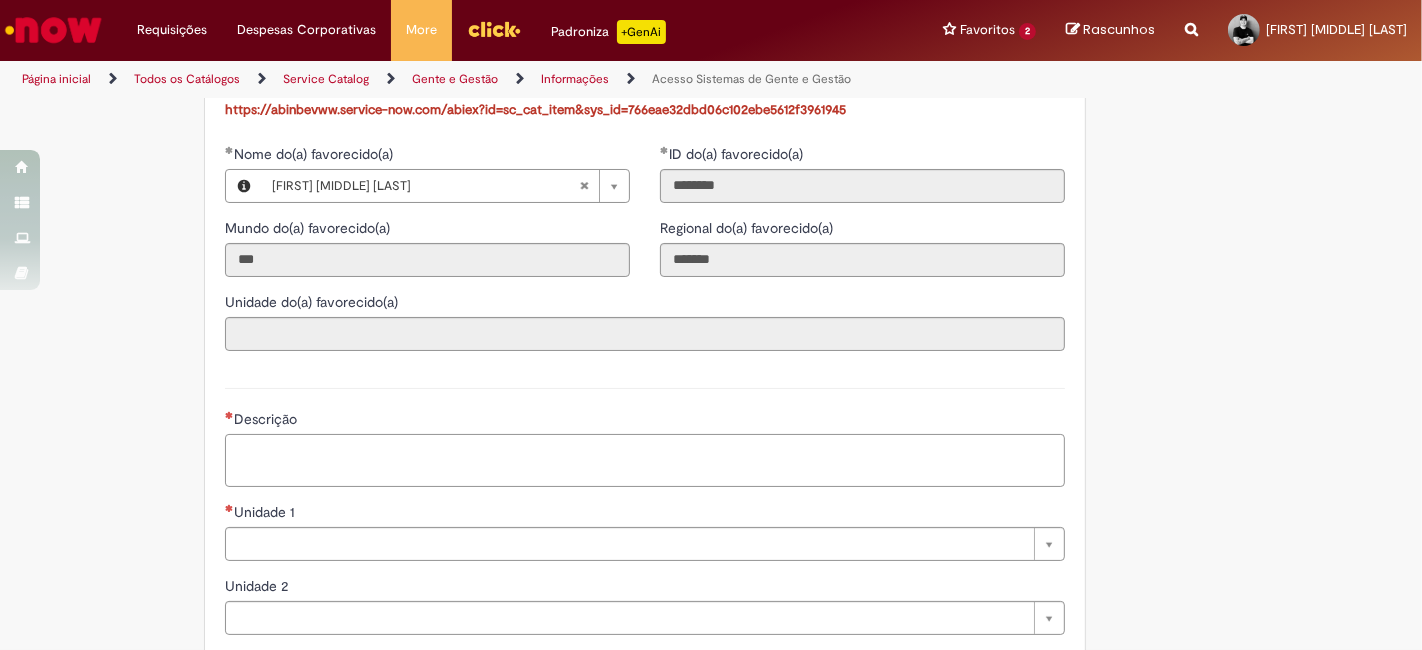 click on "Descrição" at bounding box center [645, 460] 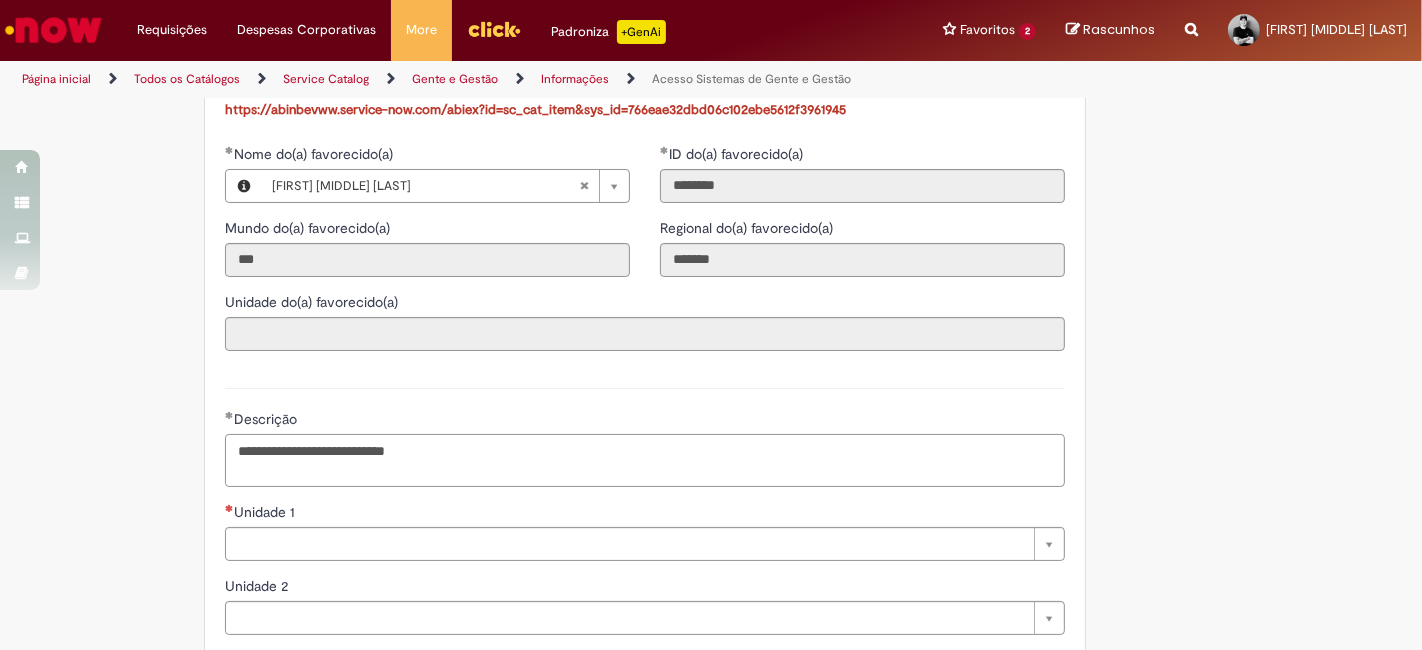 type on "**********" 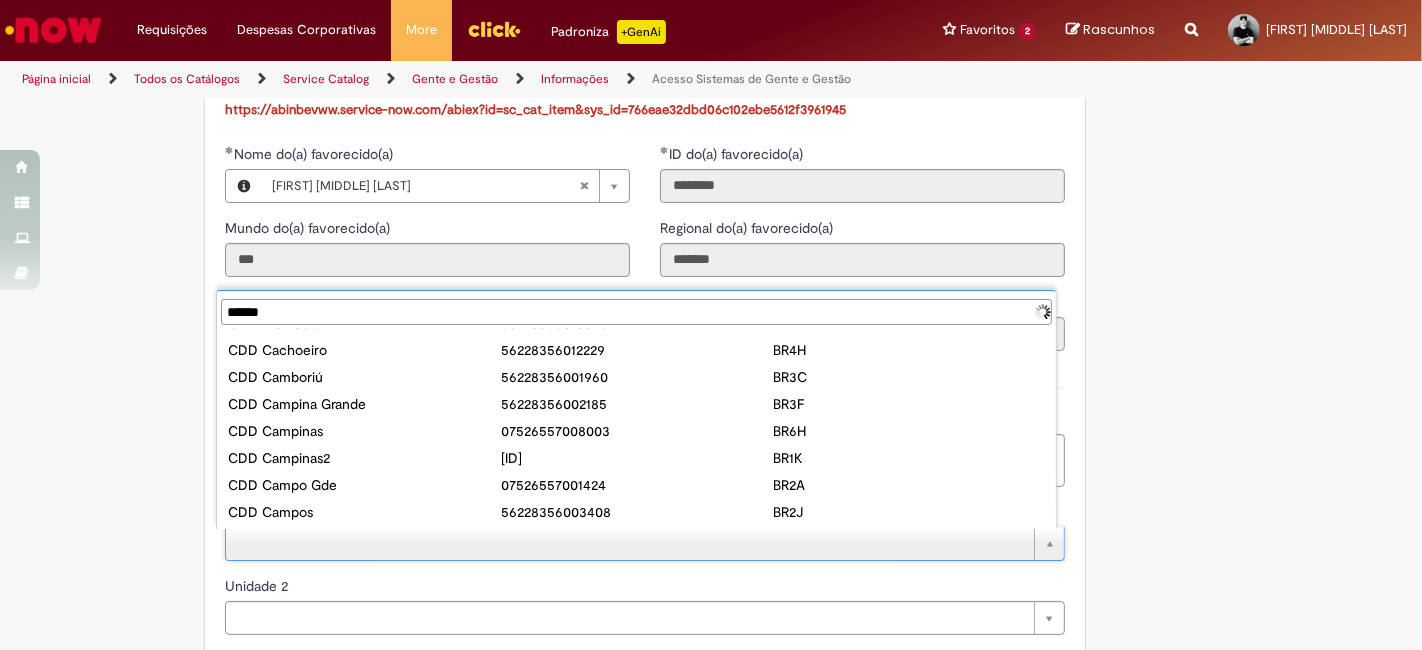 scroll, scrollTop: 0, scrollLeft: 0, axis: both 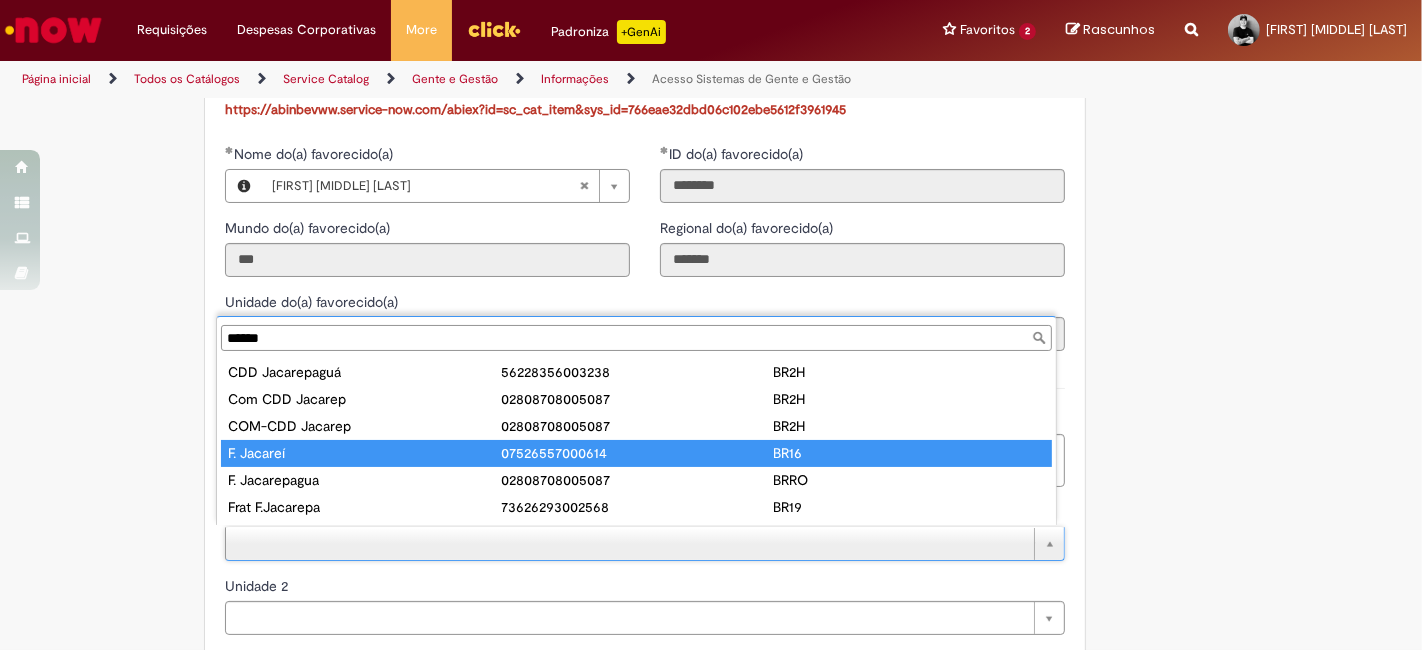 type on "******" 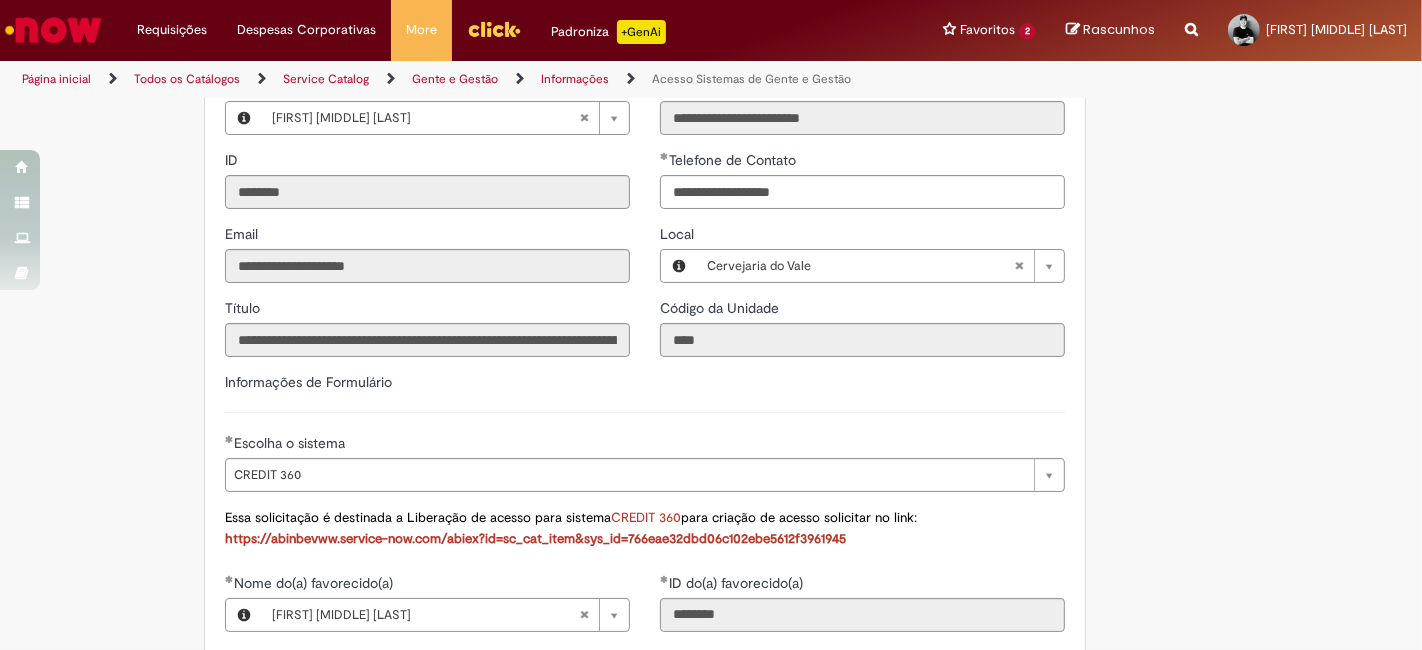 scroll, scrollTop: 413, scrollLeft: 0, axis: vertical 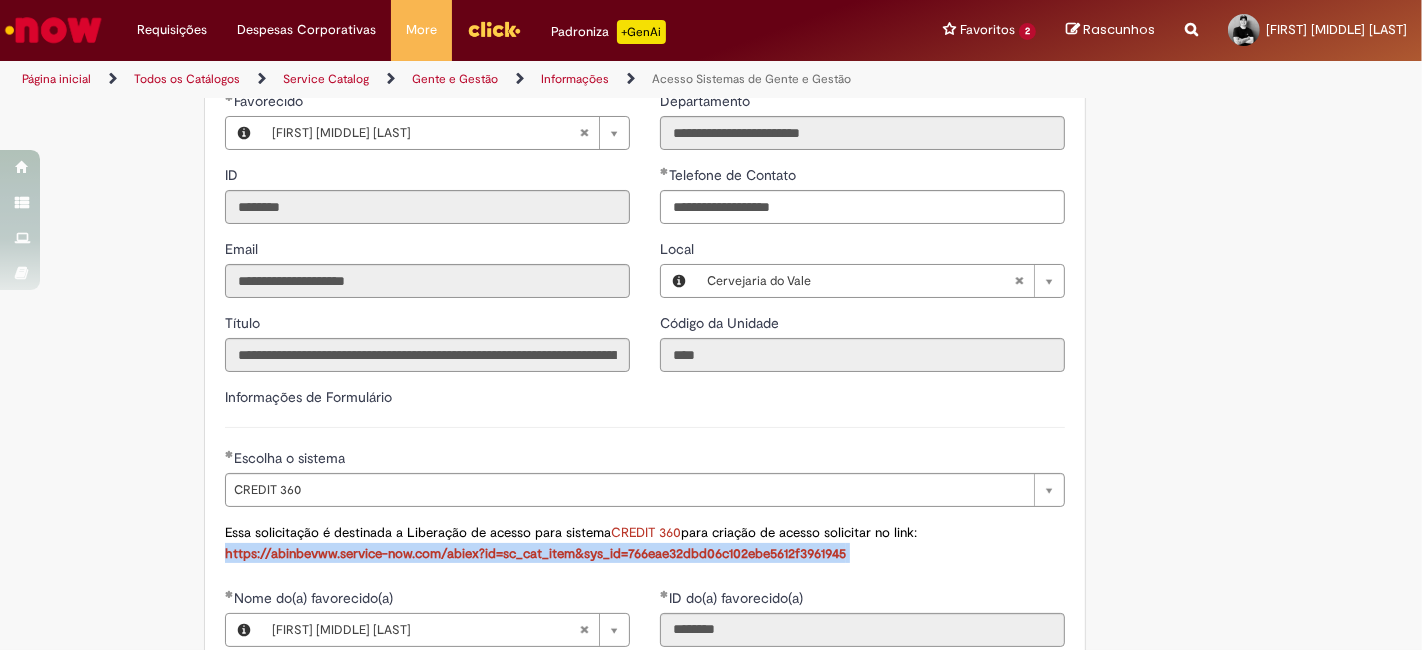 drag, startPoint x: 844, startPoint y: 549, endPoint x: 214, endPoint y: 560, distance: 630.096 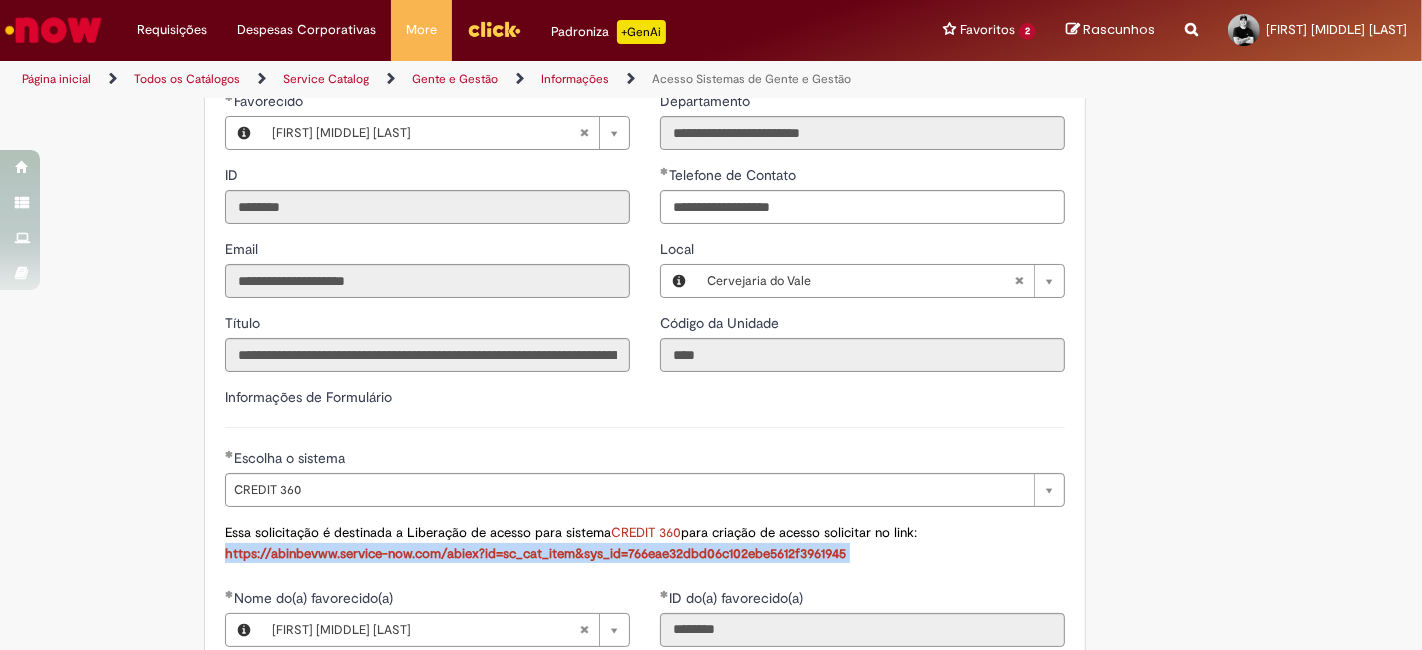 click on "**********" at bounding box center [645, 487] 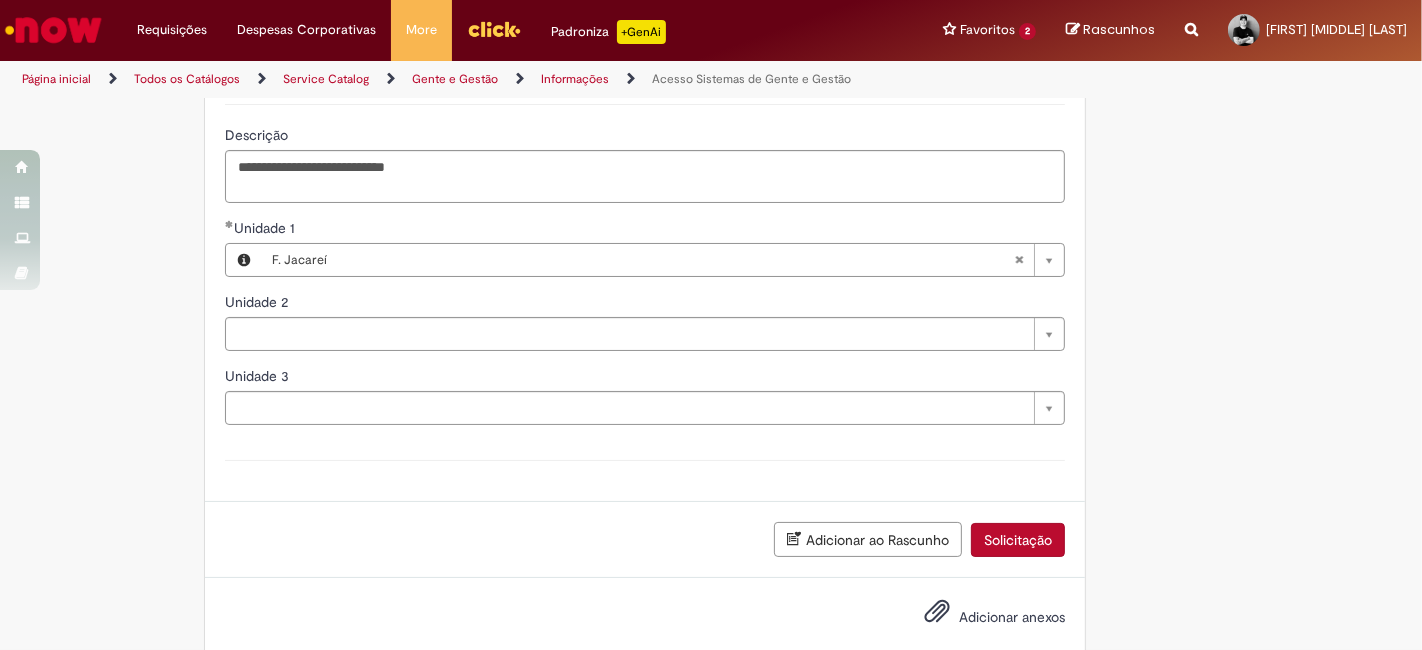 scroll, scrollTop: 1191, scrollLeft: 0, axis: vertical 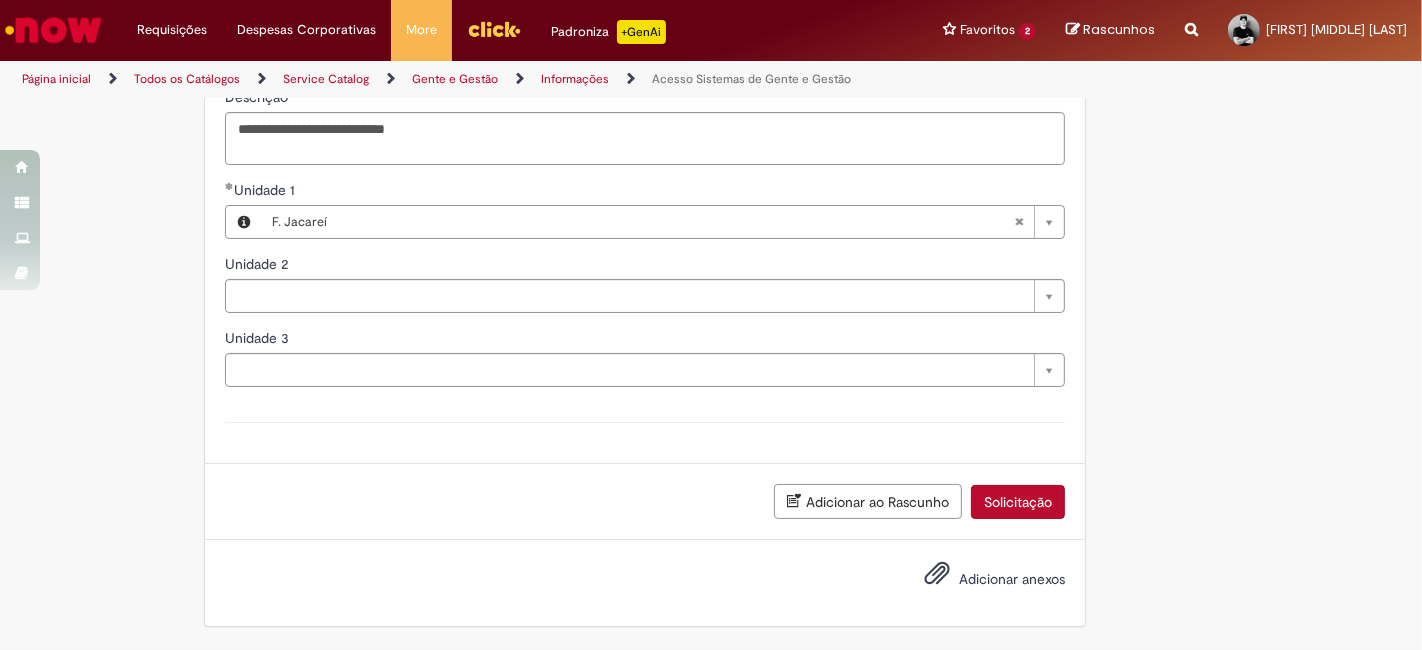 click on "Solicitação" at bounding box center (1018, 502) 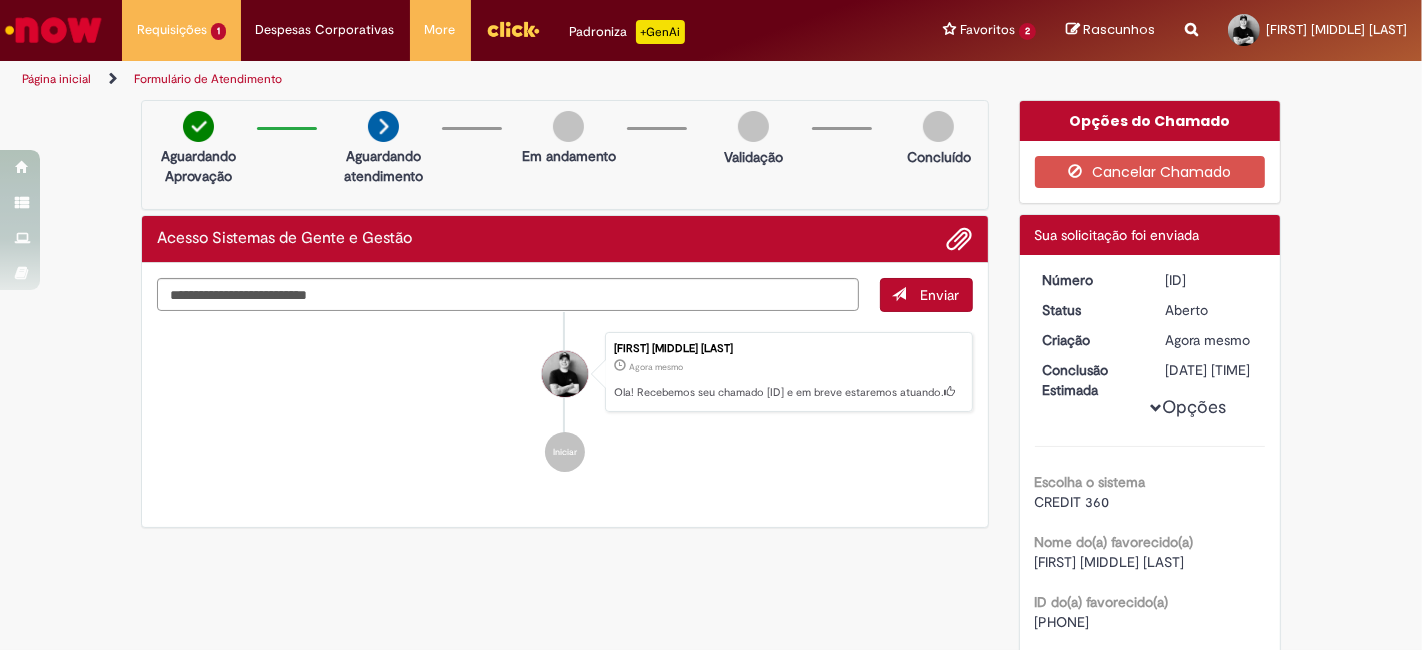 scroll, scrollTop: 0, scrollLeft: 0, axis: both 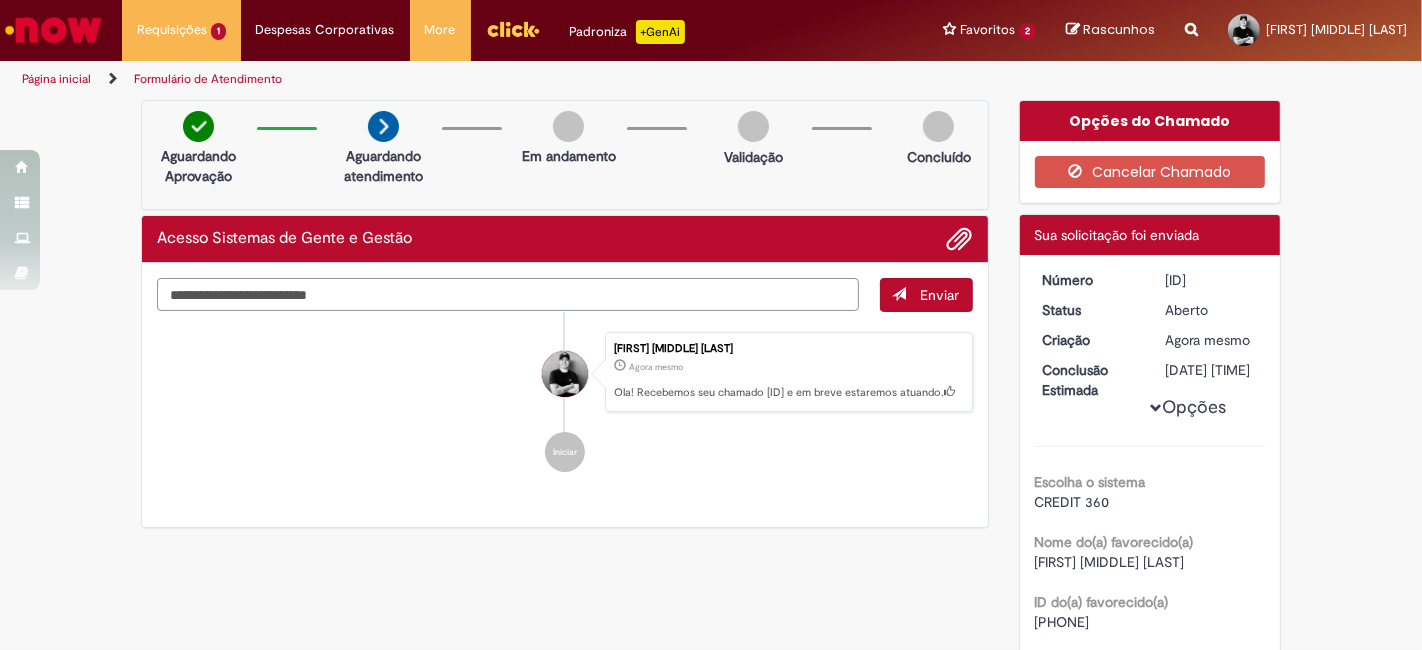 click at bounding box center (508, 294) 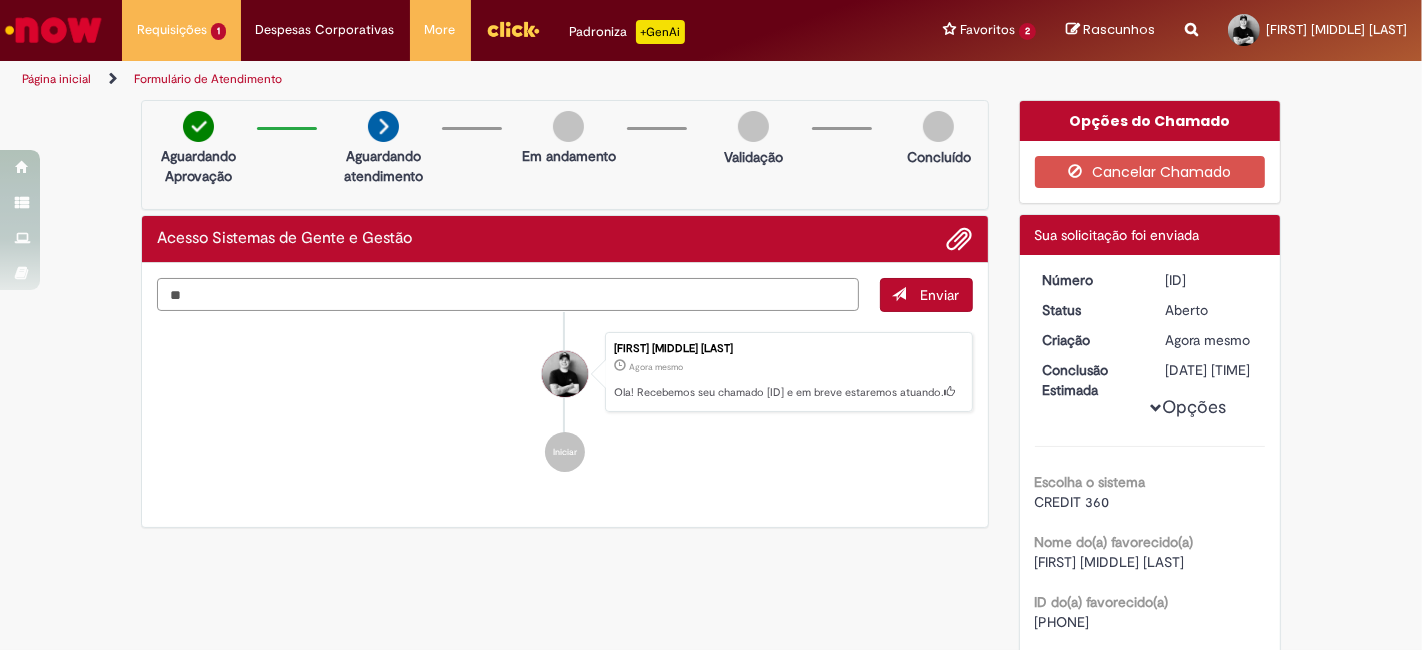 type on "*" 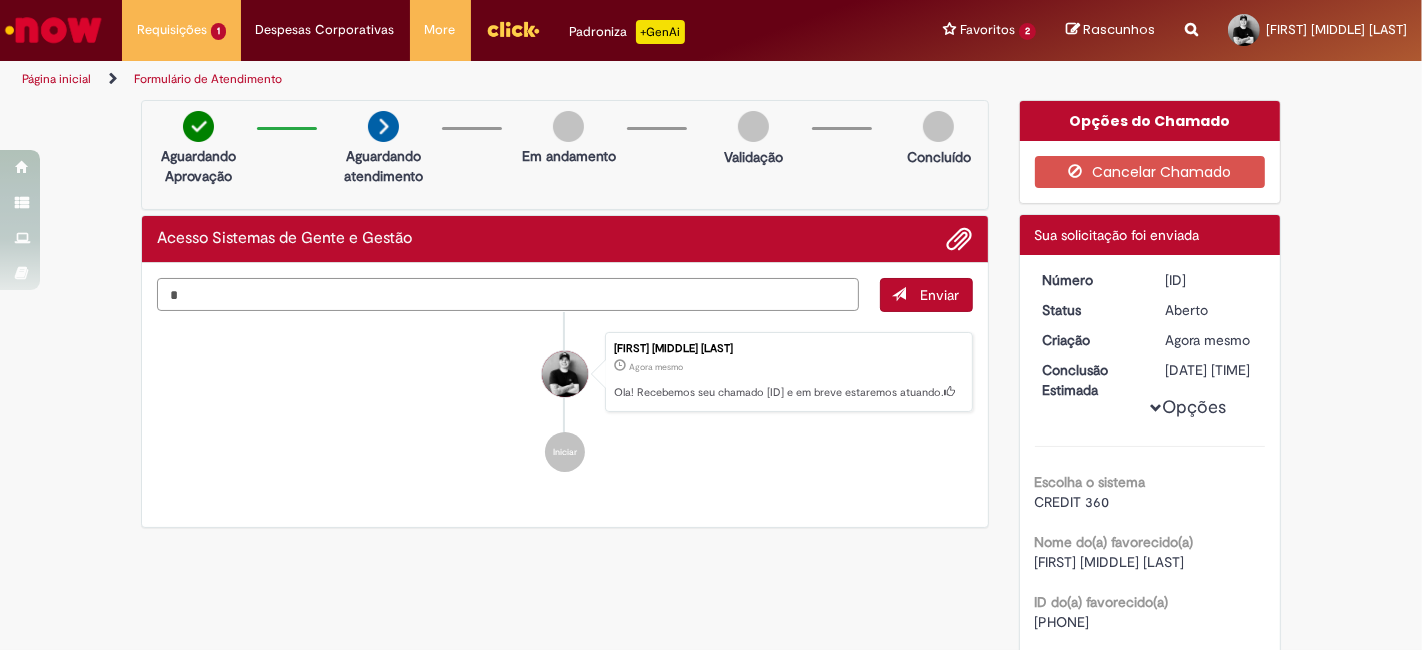type 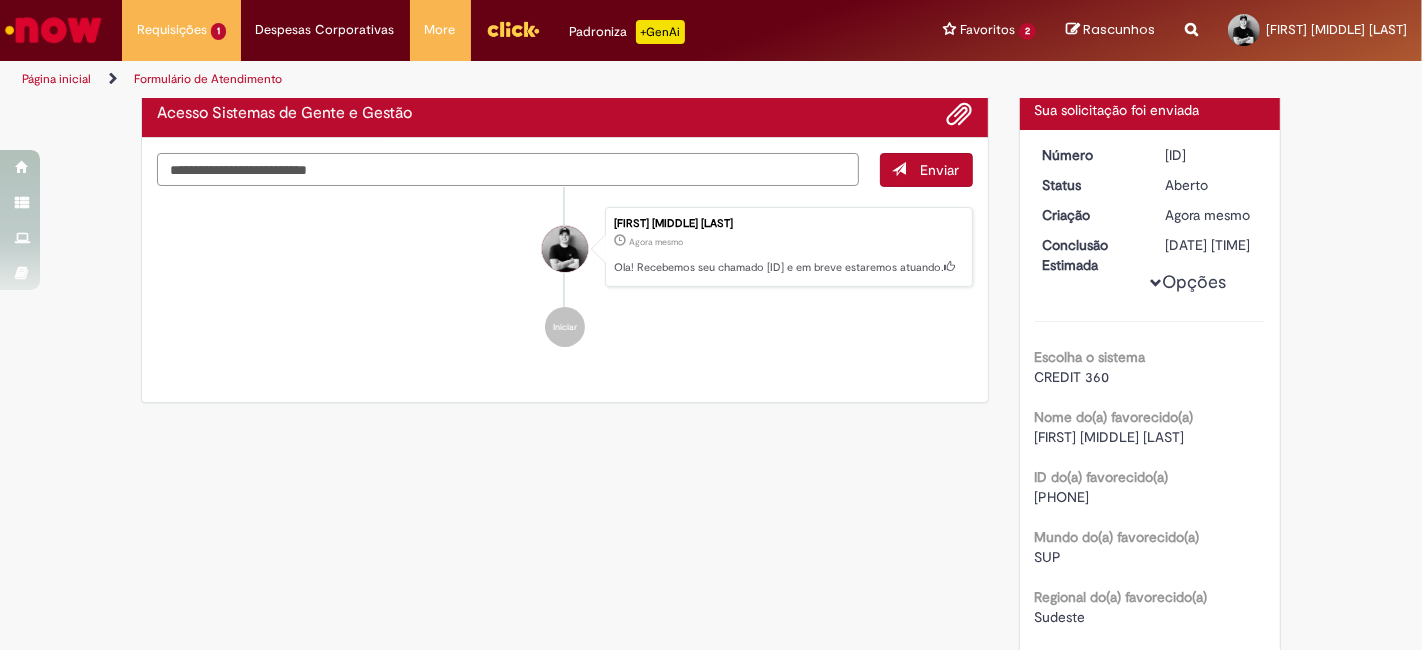 scroll, scrollTop: 0, scrollLeft: 0, axis: both 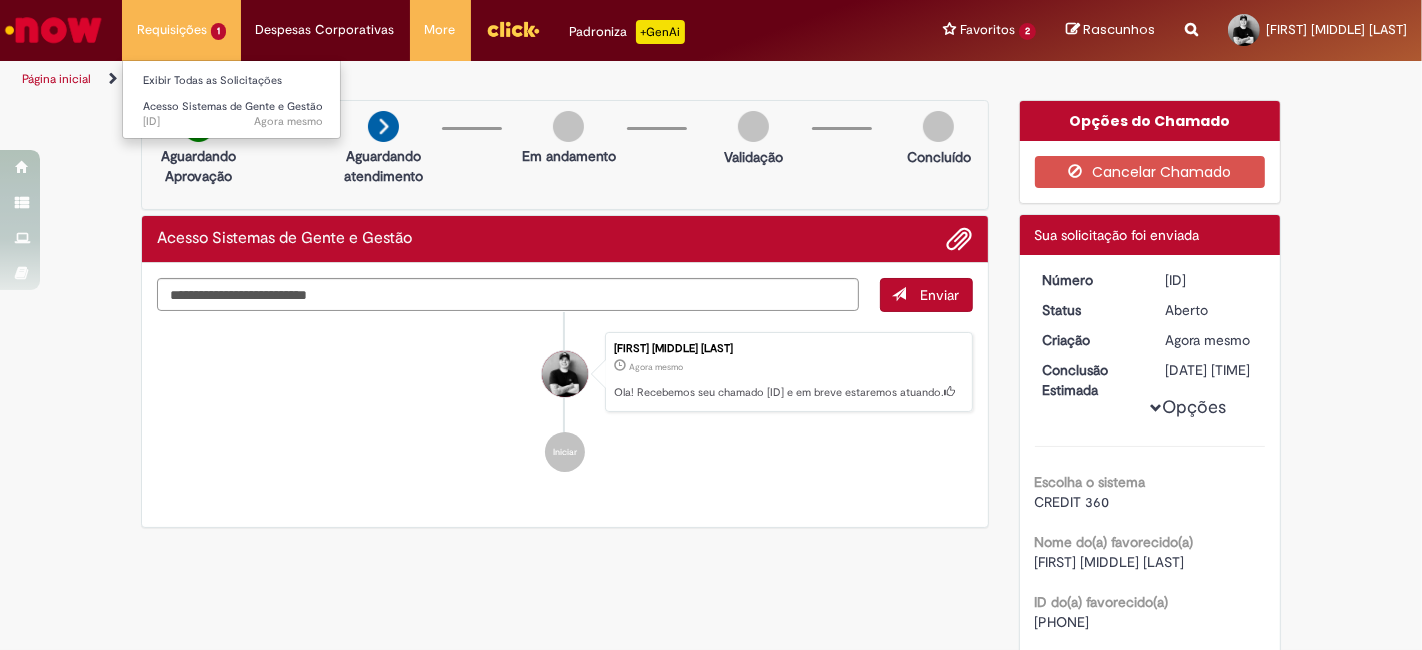 click on "Requisições   1
Exibir Todas as Solicitações
Acesso Sistemas de Gente e Gestão
Agora mesmo Agora mesmo  R13349741" at bounding box center (181, 30) 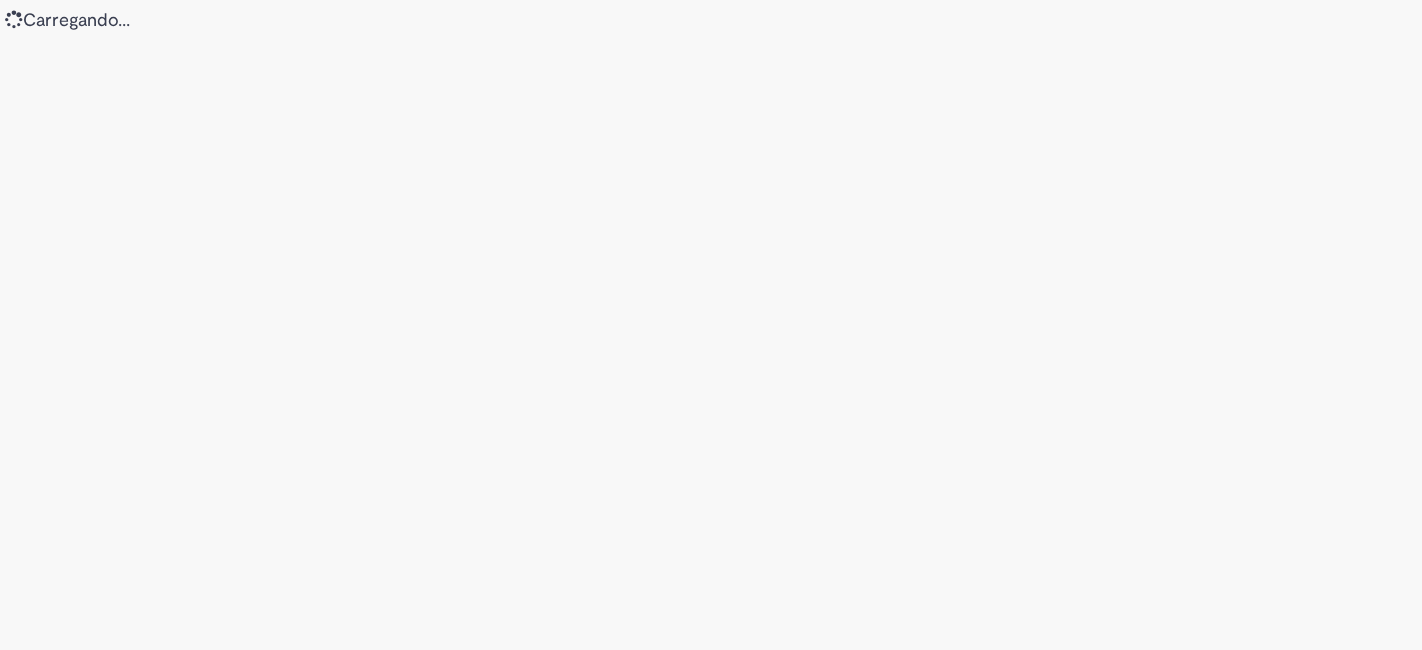 scroll, scrollTop: 0, scrollLeft: 0, axis: both 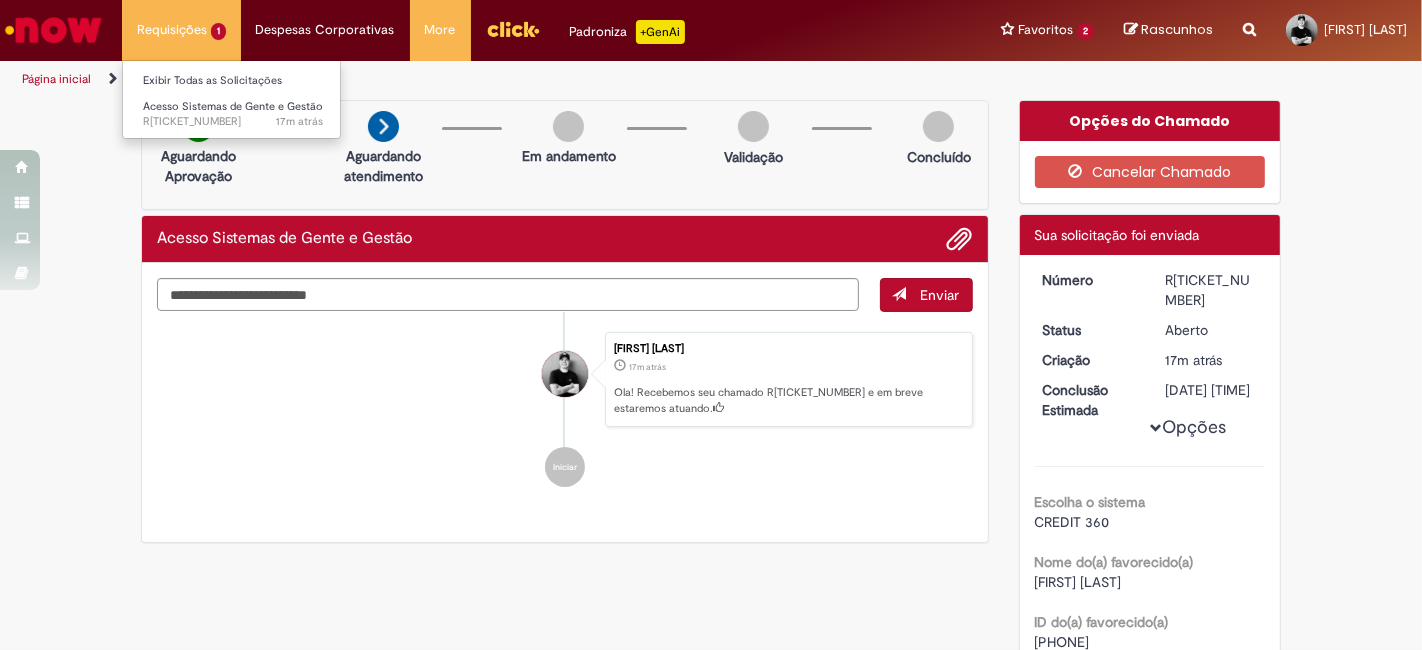 click on "Requisições   1
Exibir Todas as Solicitações
Acesso Sistemas de Gente e Gestão
17m atrás 17 minutos atrás  R13349741" at bounding box center [181, 30] 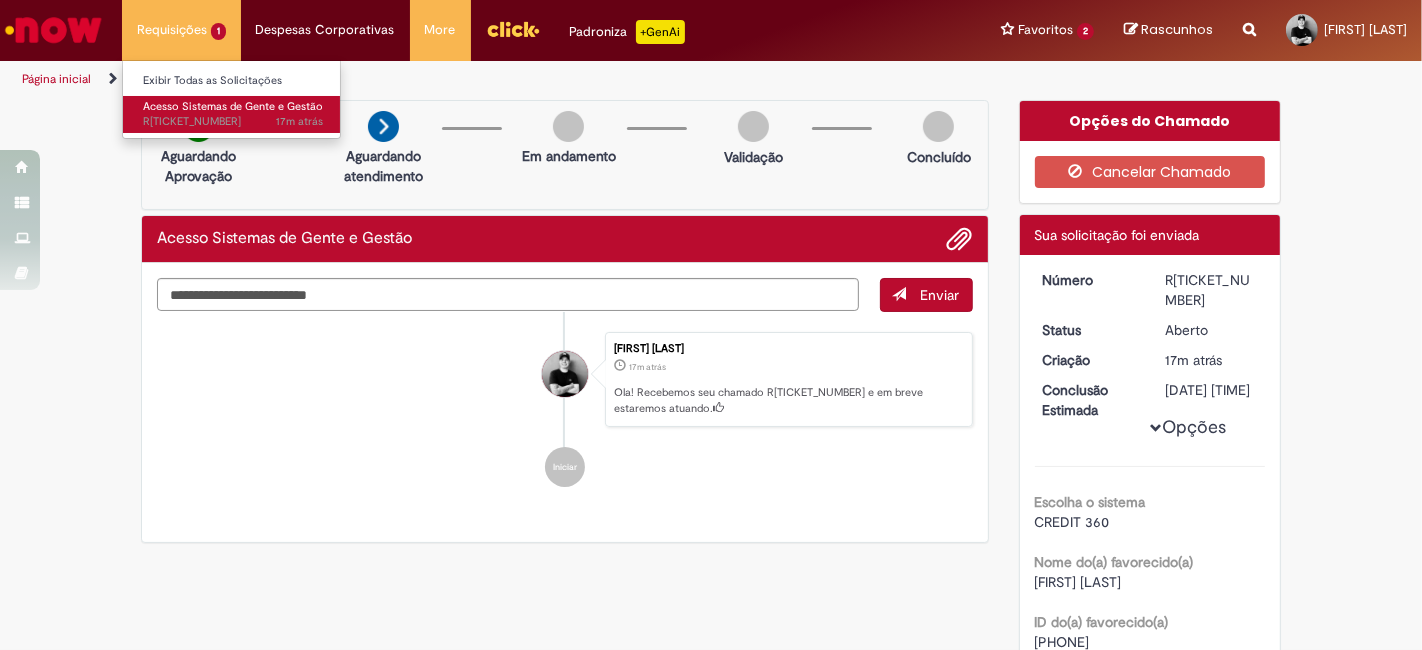 click on "Acesso Sistemas de Gente e Gestão
17m atrás 17 minutos atrás  R13349741" at bounding box center (233, 114) 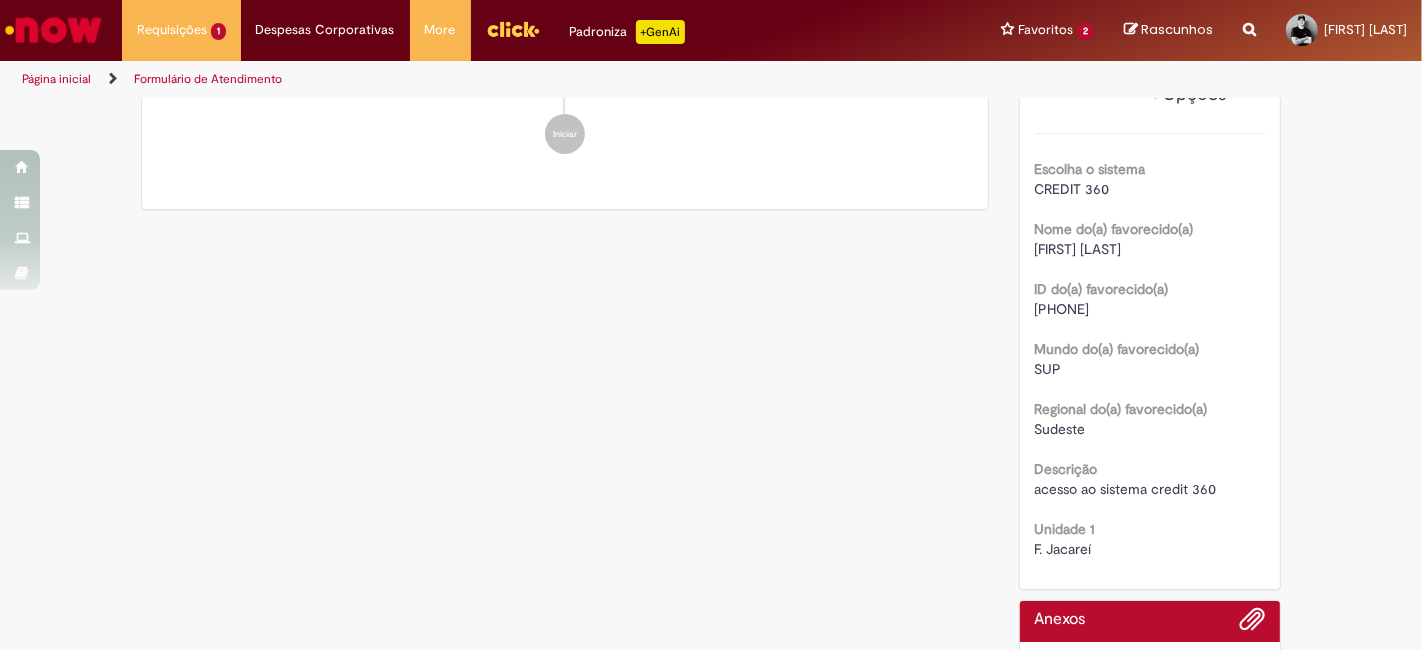 scroll, scrollTop: 0, scrollLeft: 0, axis: both 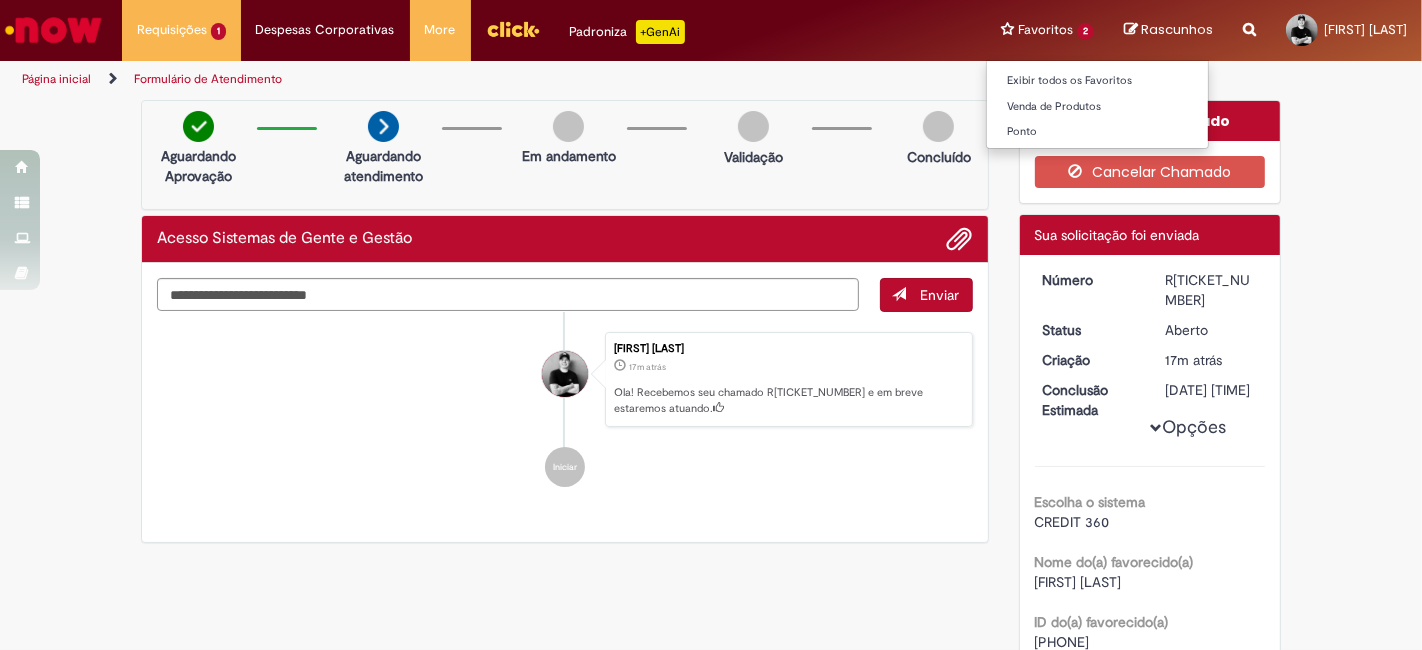 click on "Favoritos   2
Exibir todos os Favoritos
Venda de Produtos
Ponto" at bounding box center [1047, 30] 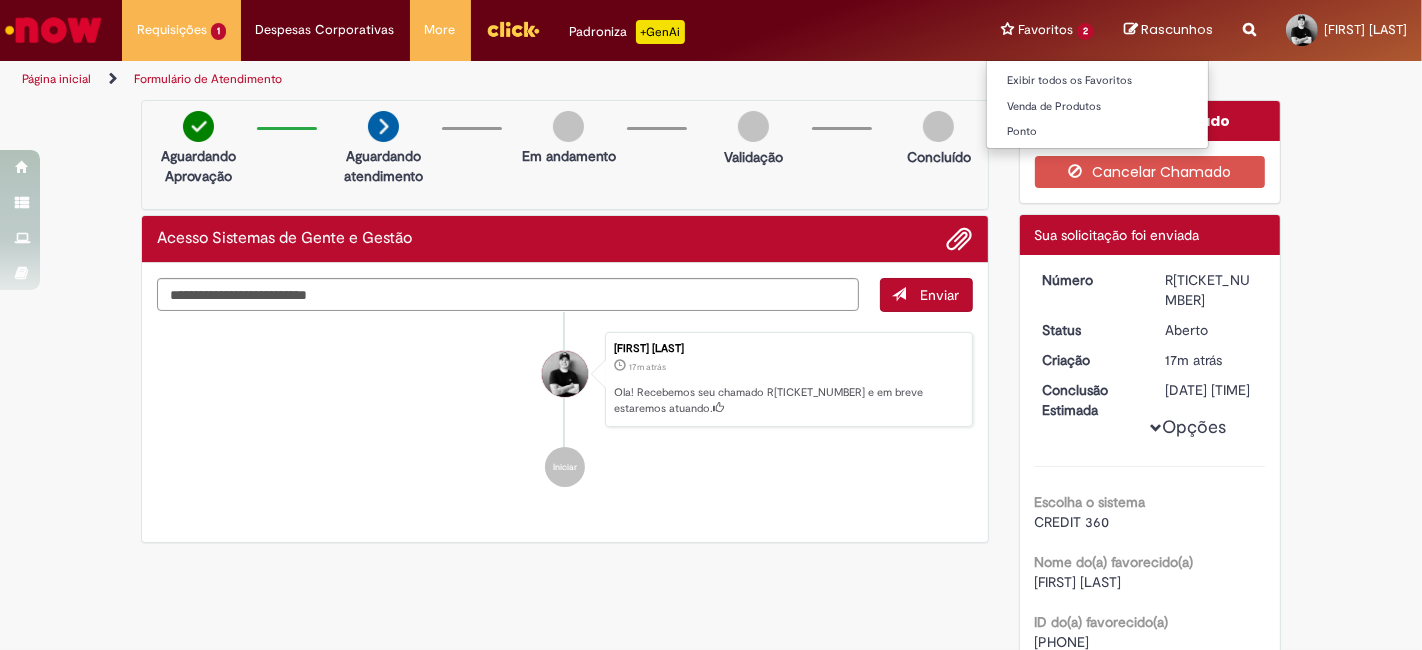 click on "Favoritos   2
Exibir todos os Favoritos
Venda de Produtos
Ponto" at bounding box center [1047, 30] 